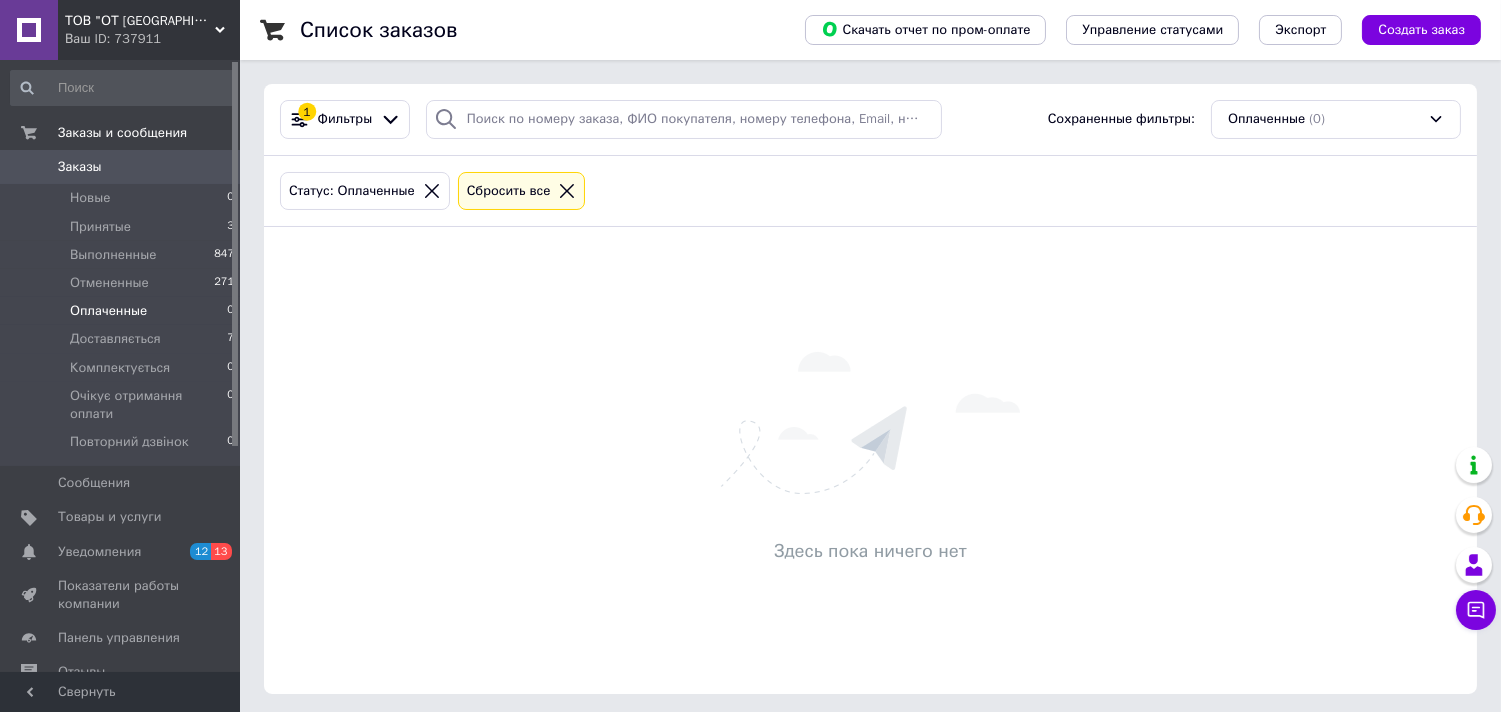 scroll, scrollTop: 102, scrollLeft: 0, axis: vertical 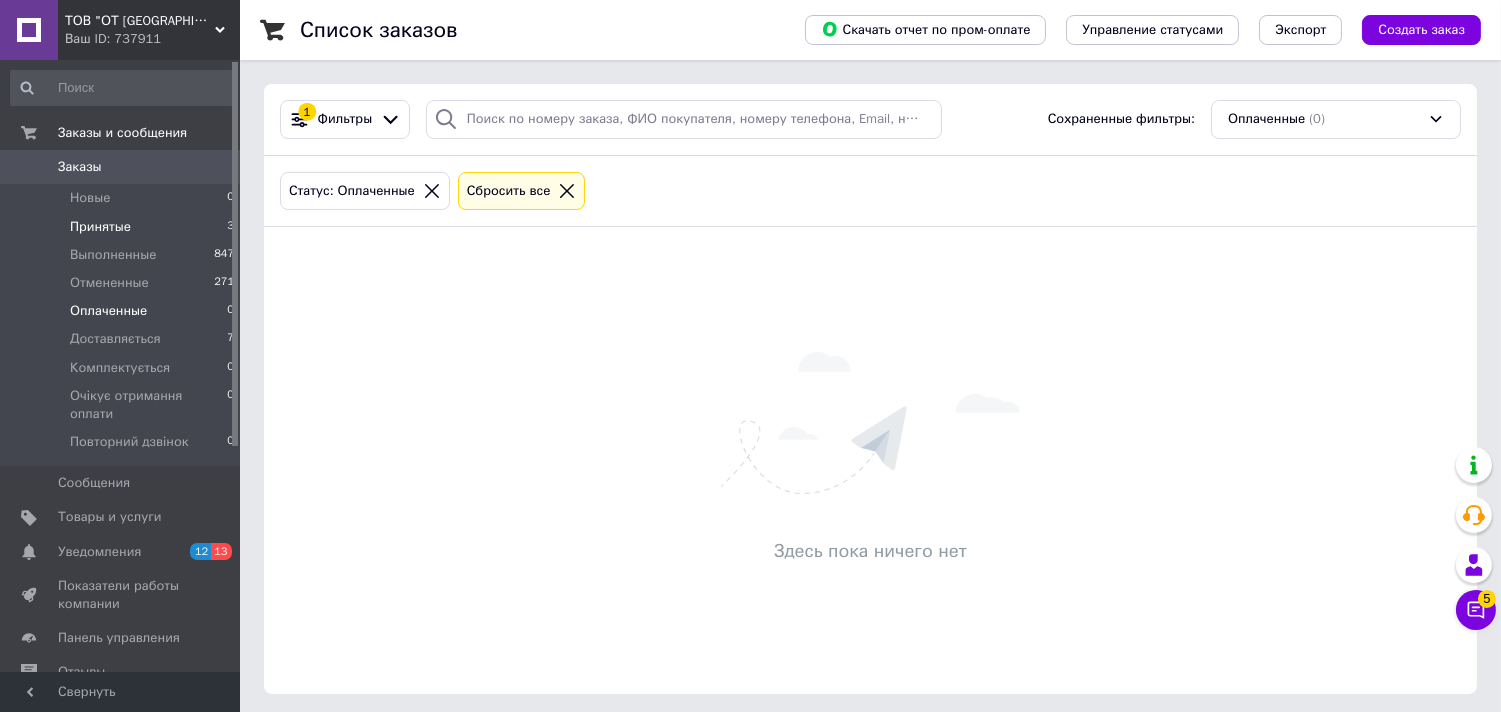 click on "Принятые 3" at bounding box center (123, 227) 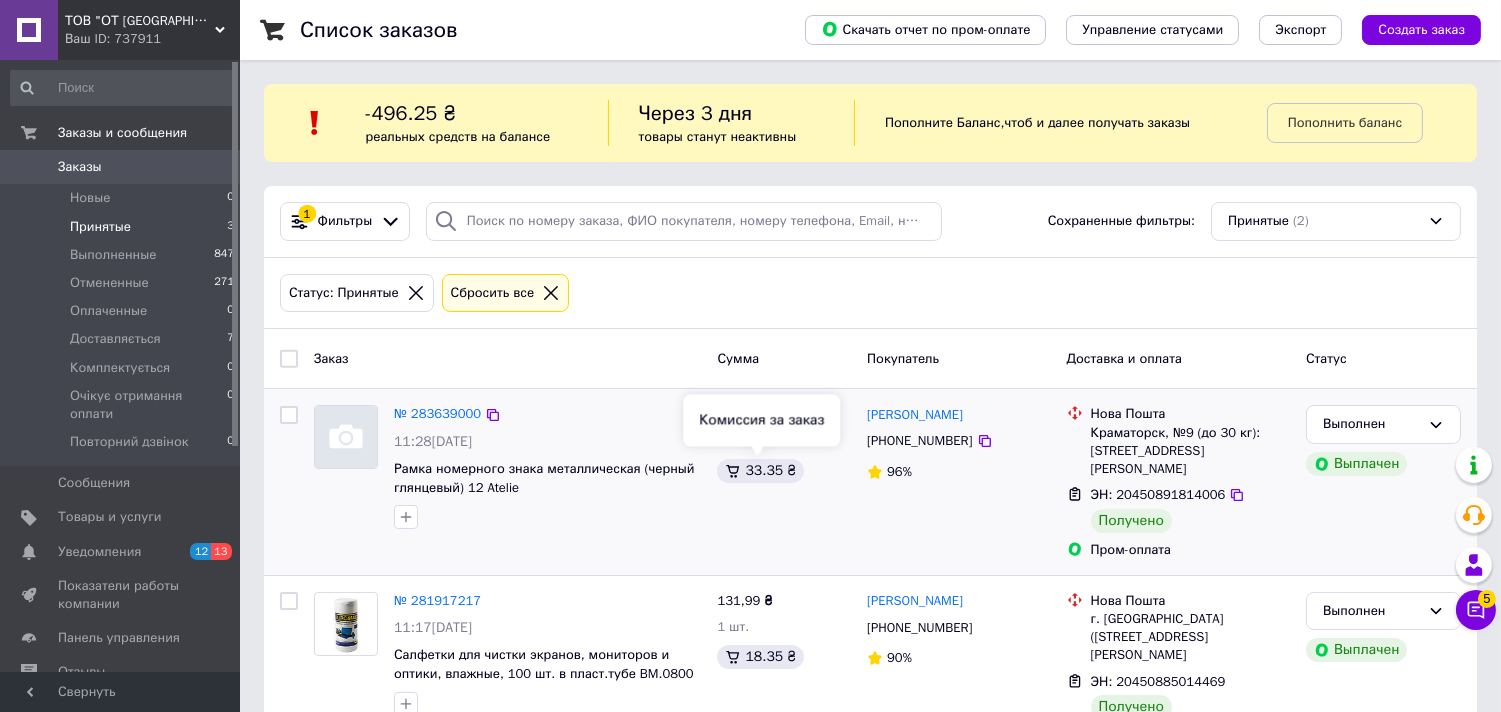 scroll, scrollTop: 37, scrollLeft: 0, axis: vertical 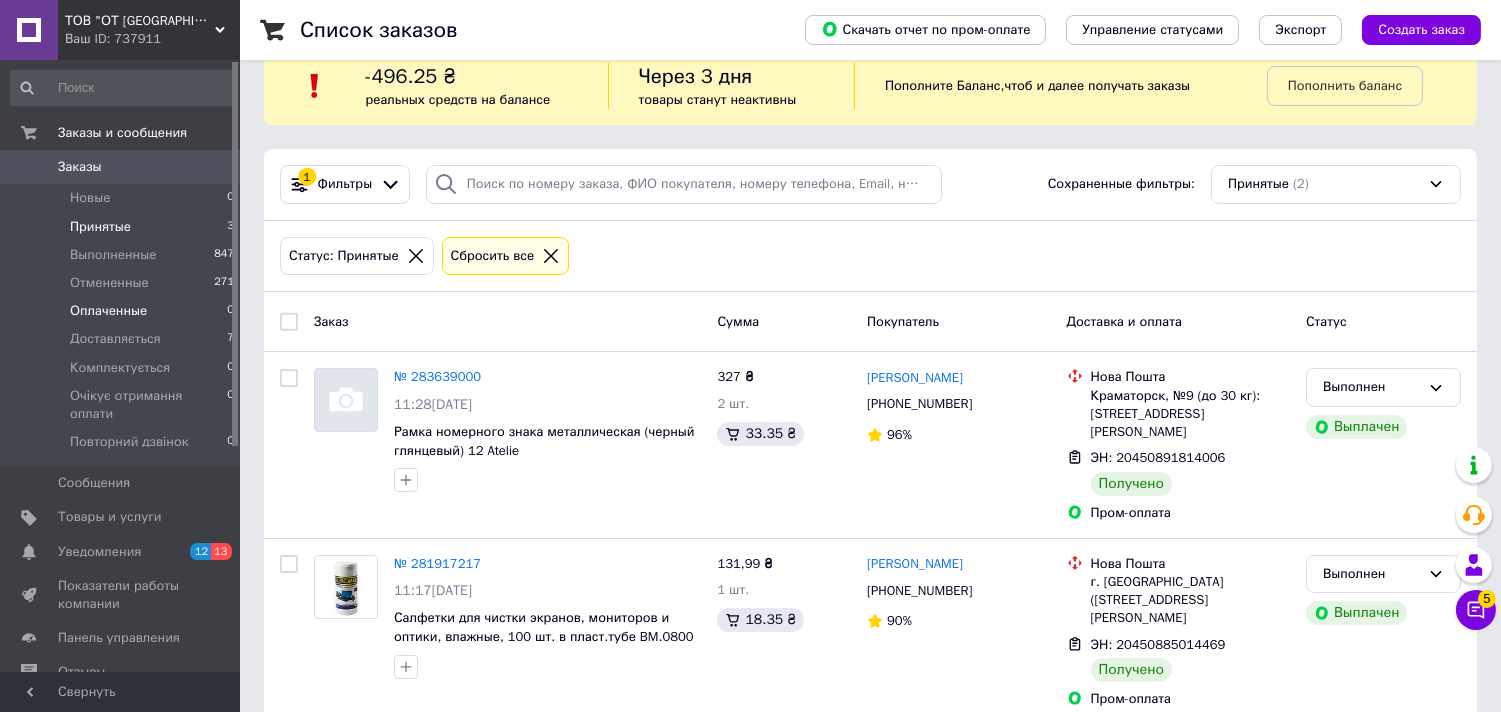 click on "Оплаченные" at bounding box center (108, 311) 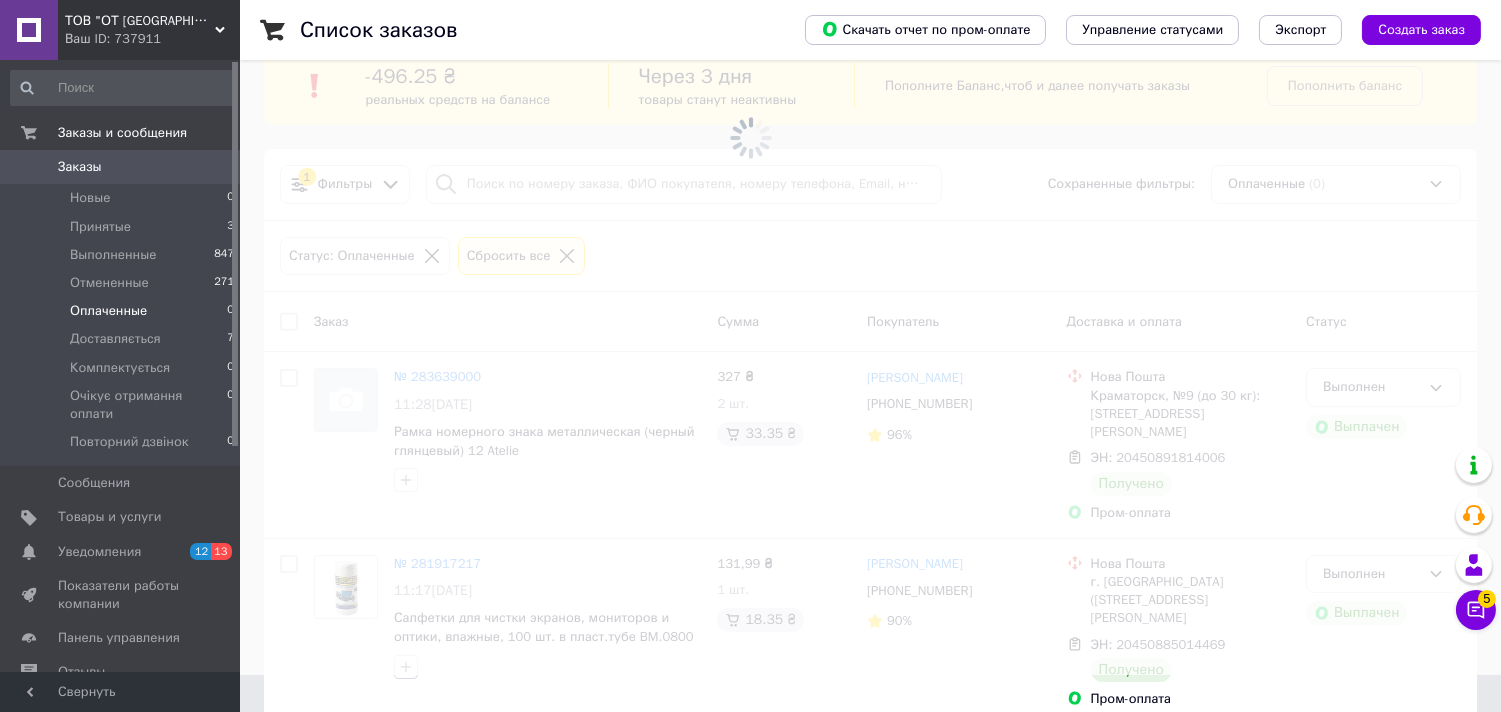 scroll, scrollTop: 0, scrollLeft: 0, axis: both 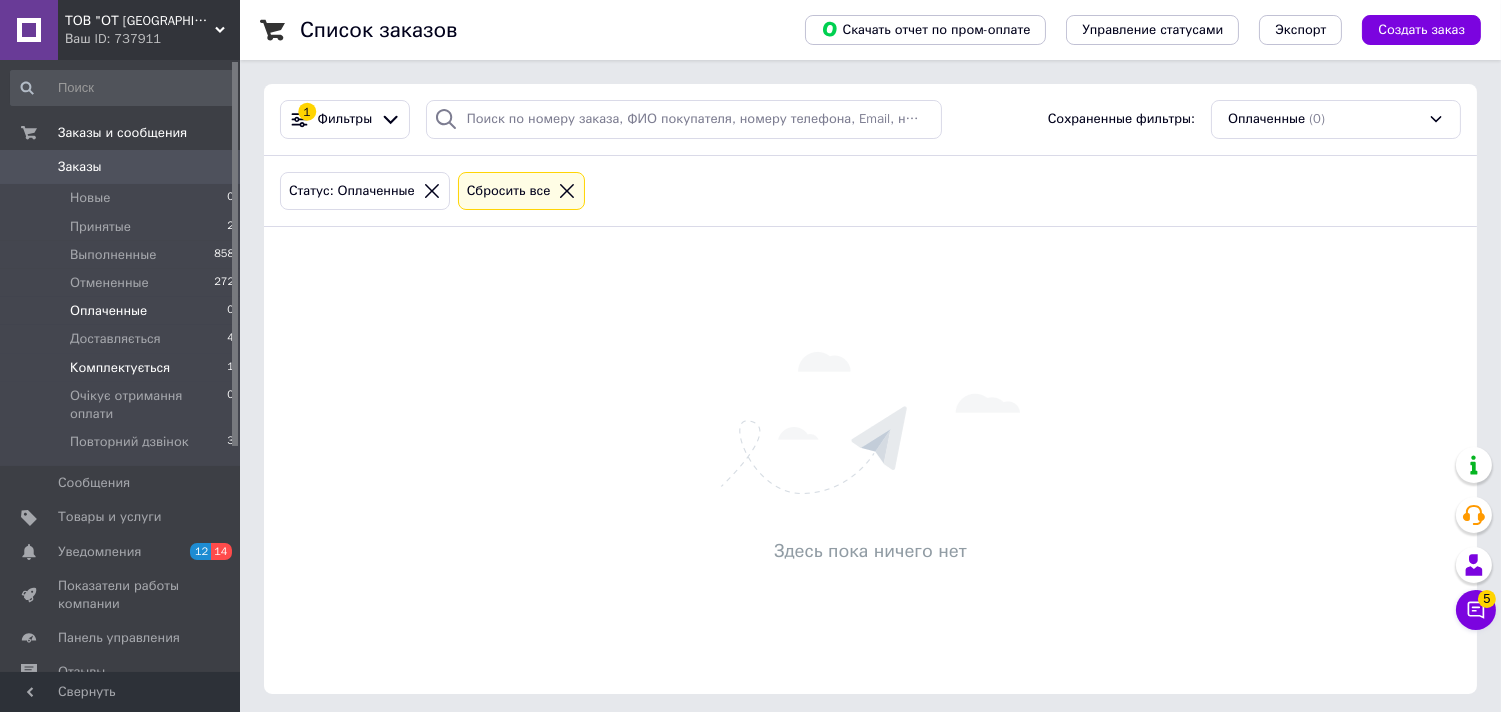 click on "Комплектується" at bounding box center (120, 368) 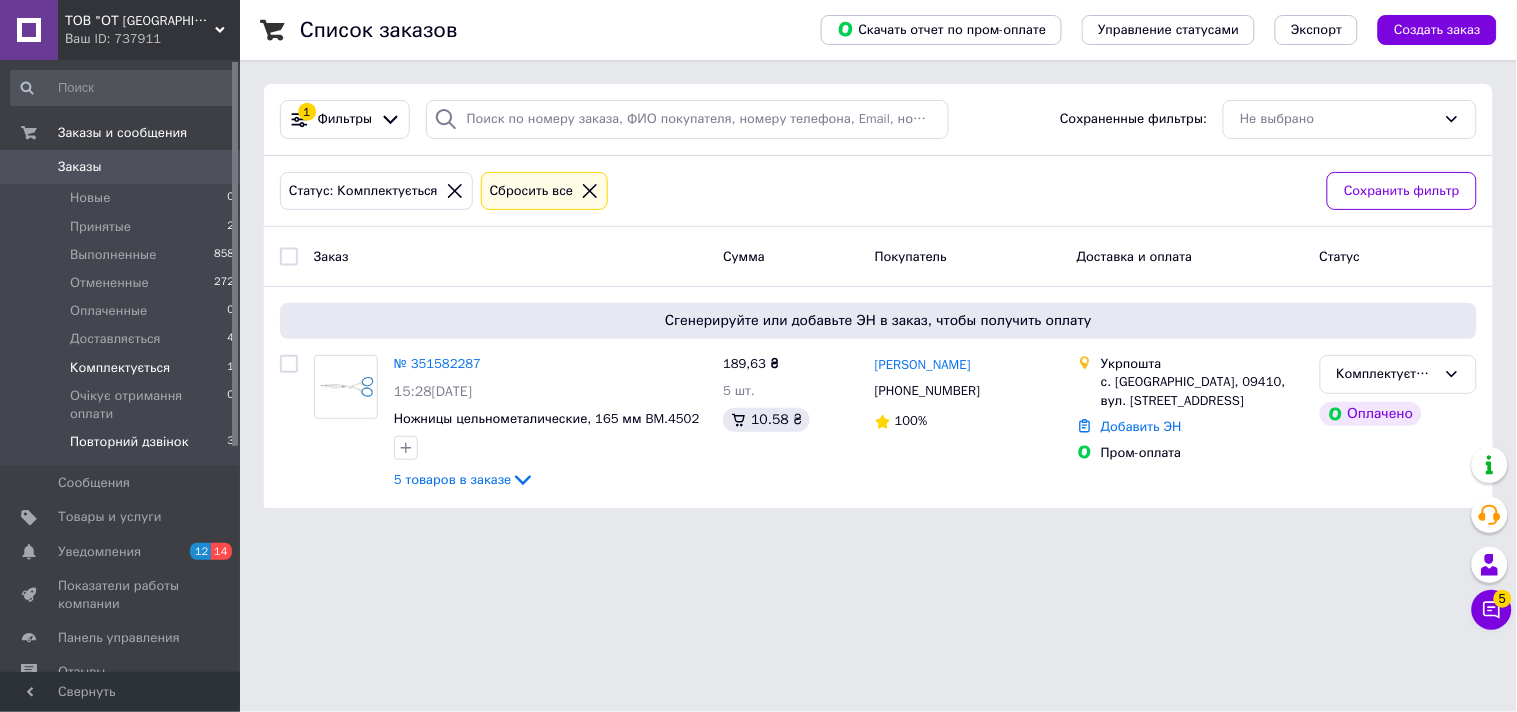 click on "Повторний дзвінок" at bounding box center (129, 442) 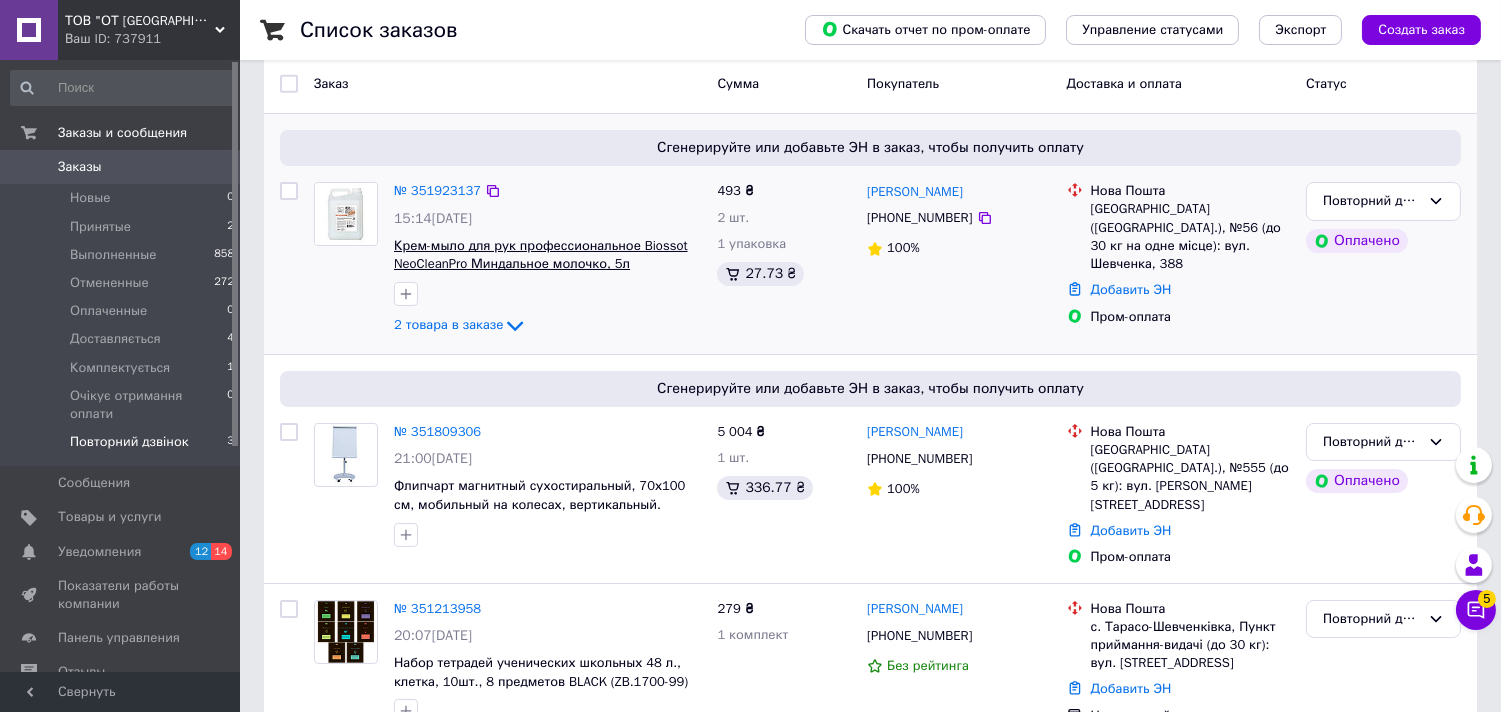scroll, scrollTop: 206, scrollLeft: 0, axis: vertical 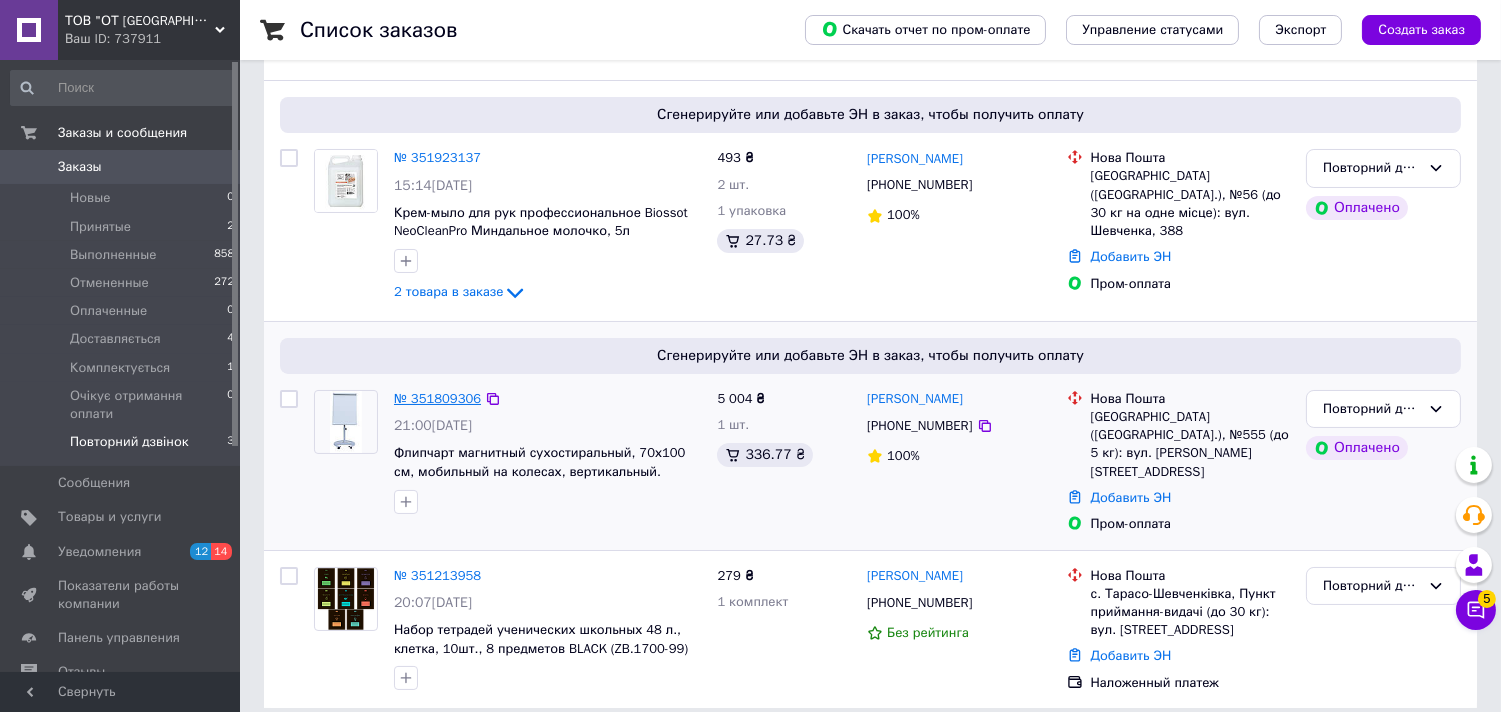 click on "№ 351809306" at bounding box center (437, 398) 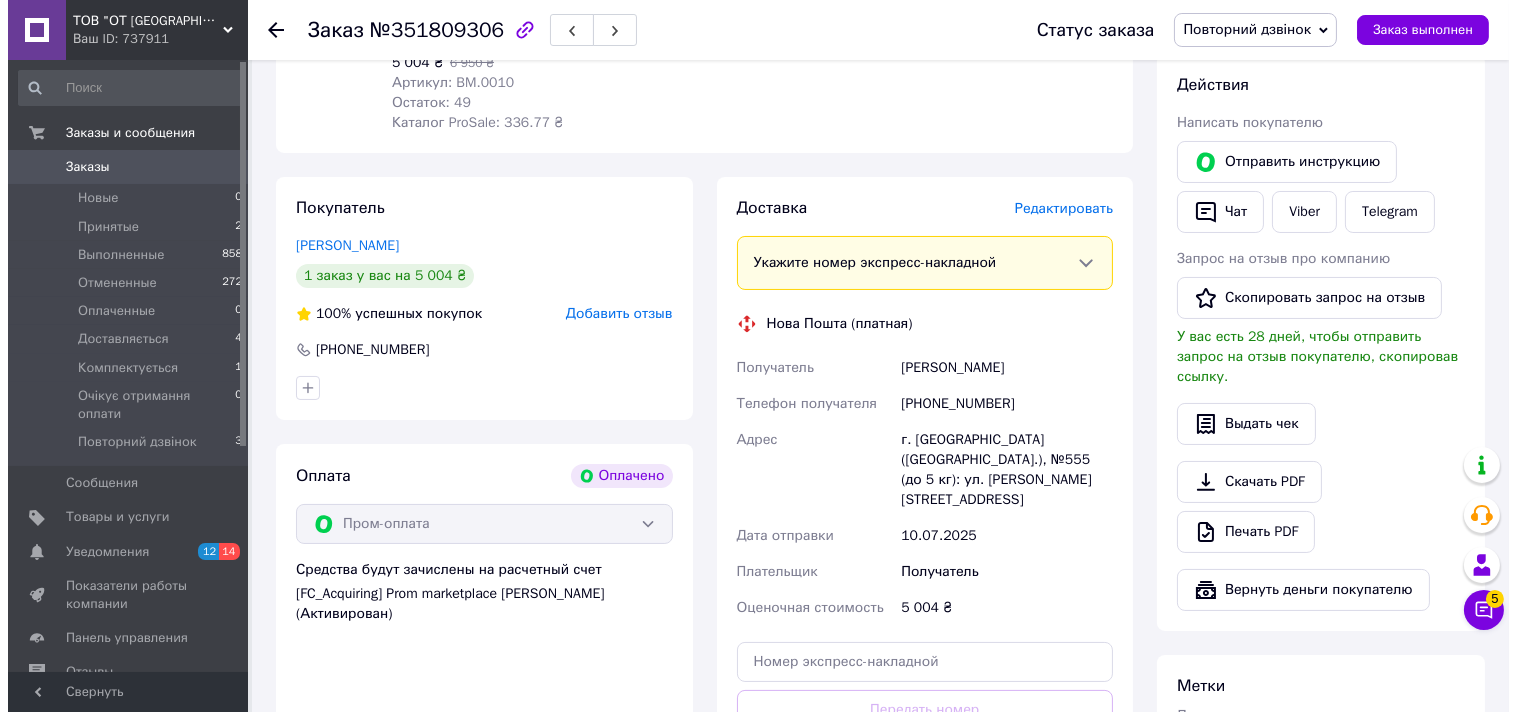 scroll, scrollTop: 333, scrollLeft: 0, axis: vertical 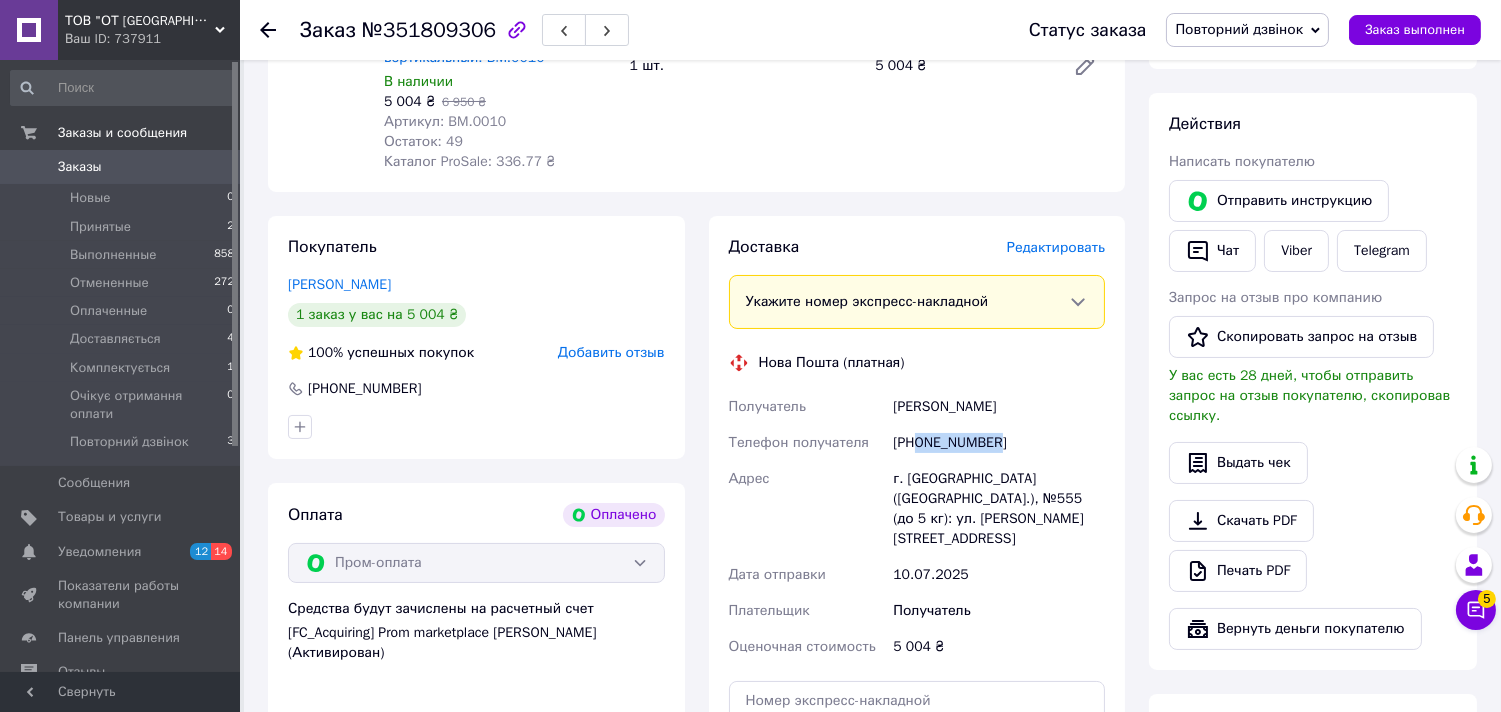 drag, startPoint x: 1007, startPoint y: 444, endPoint x: 920, endPoint y: 450, distance: 87.20665 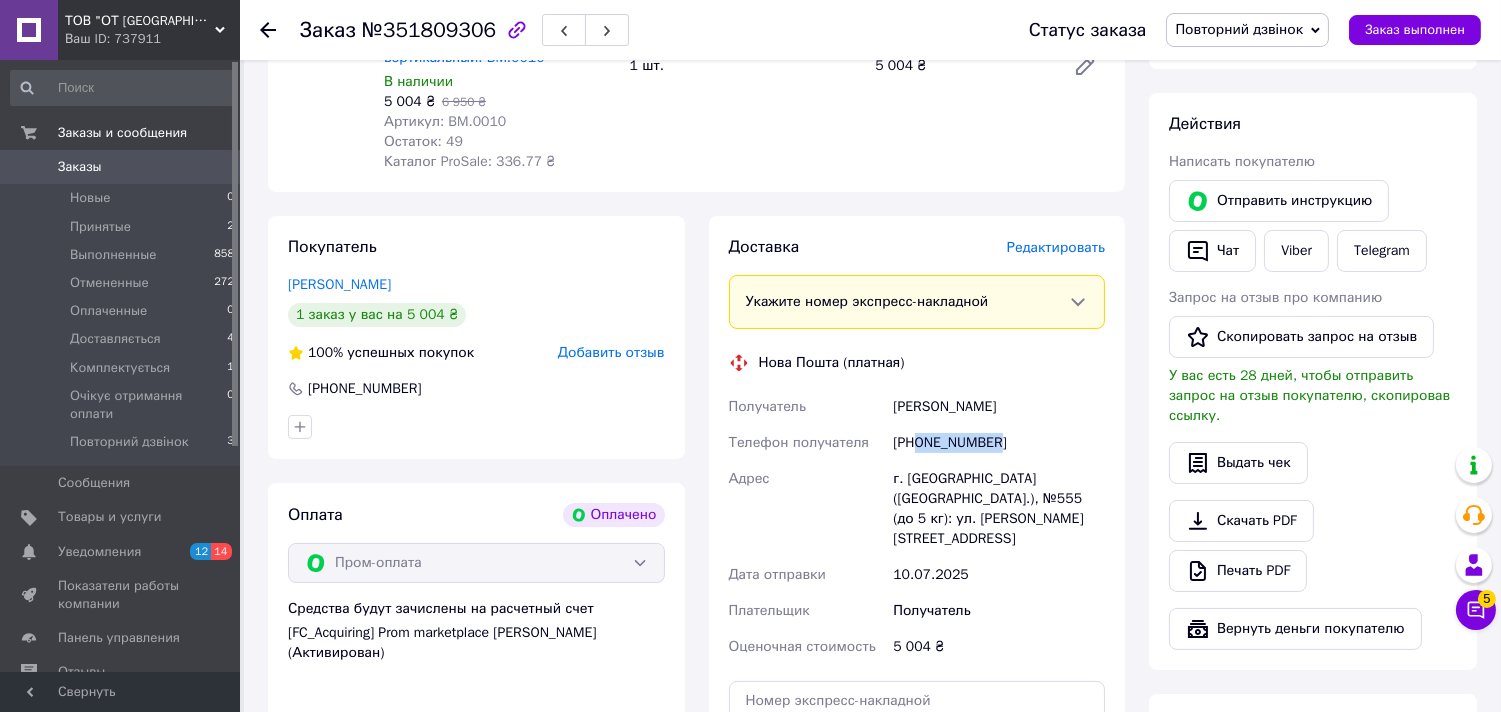 click on "[PHONE_NUMBER]" at bounding box center [999, 443] 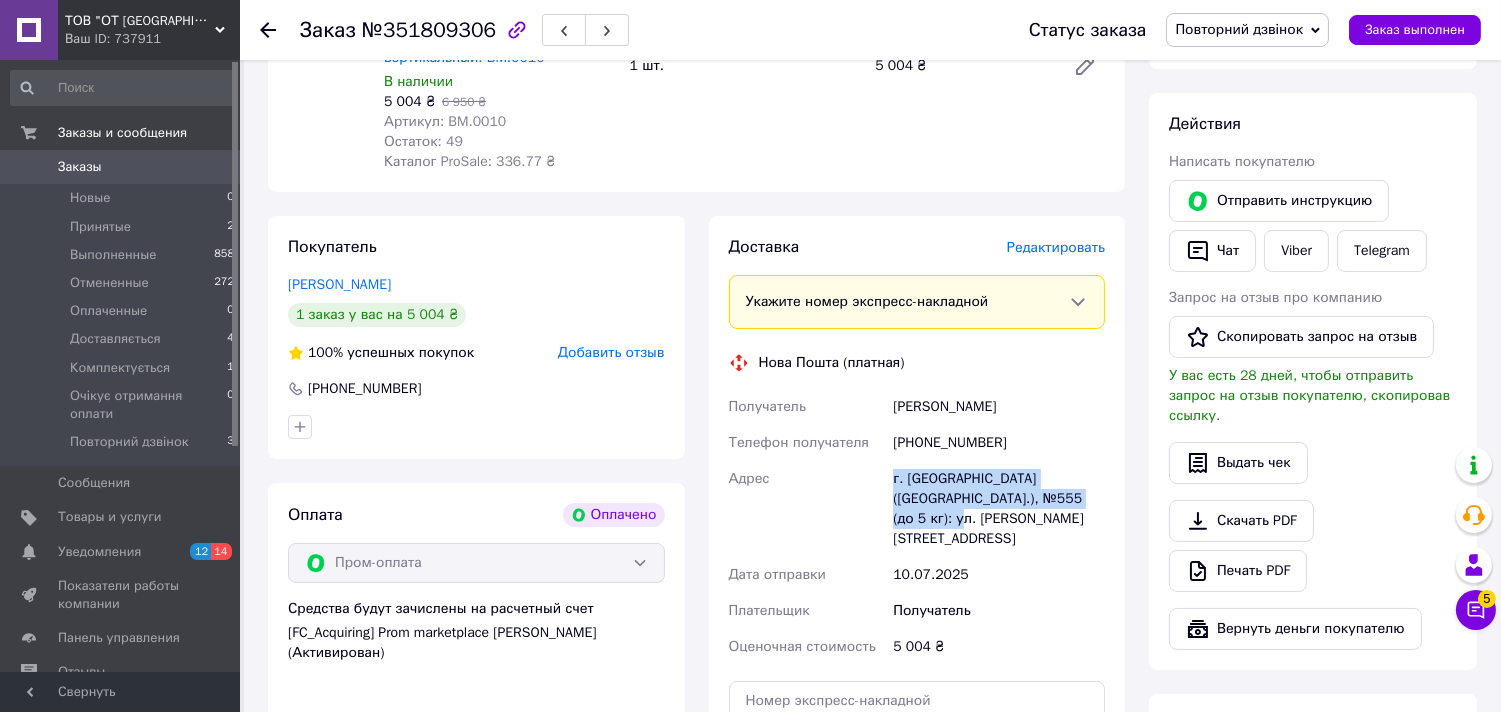 drag, startPoint x: 1084, startPoint y: 501, endPoint x: 894, endPoint y: 483, distance: 190.85072 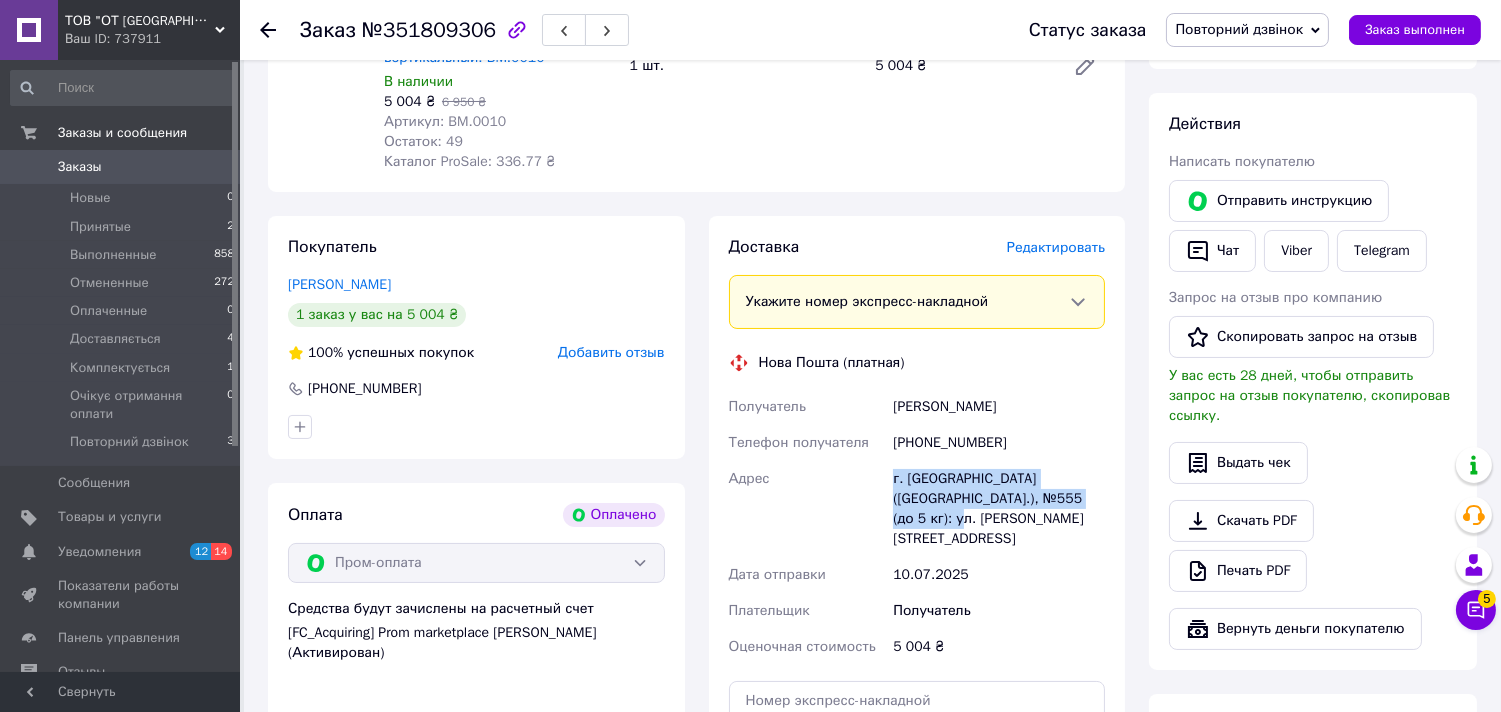click on "г. Киев (Киевская обл.), №555 (до 5 кг): ул. Мартовская, 14Б" at bounding box center (999, 509) 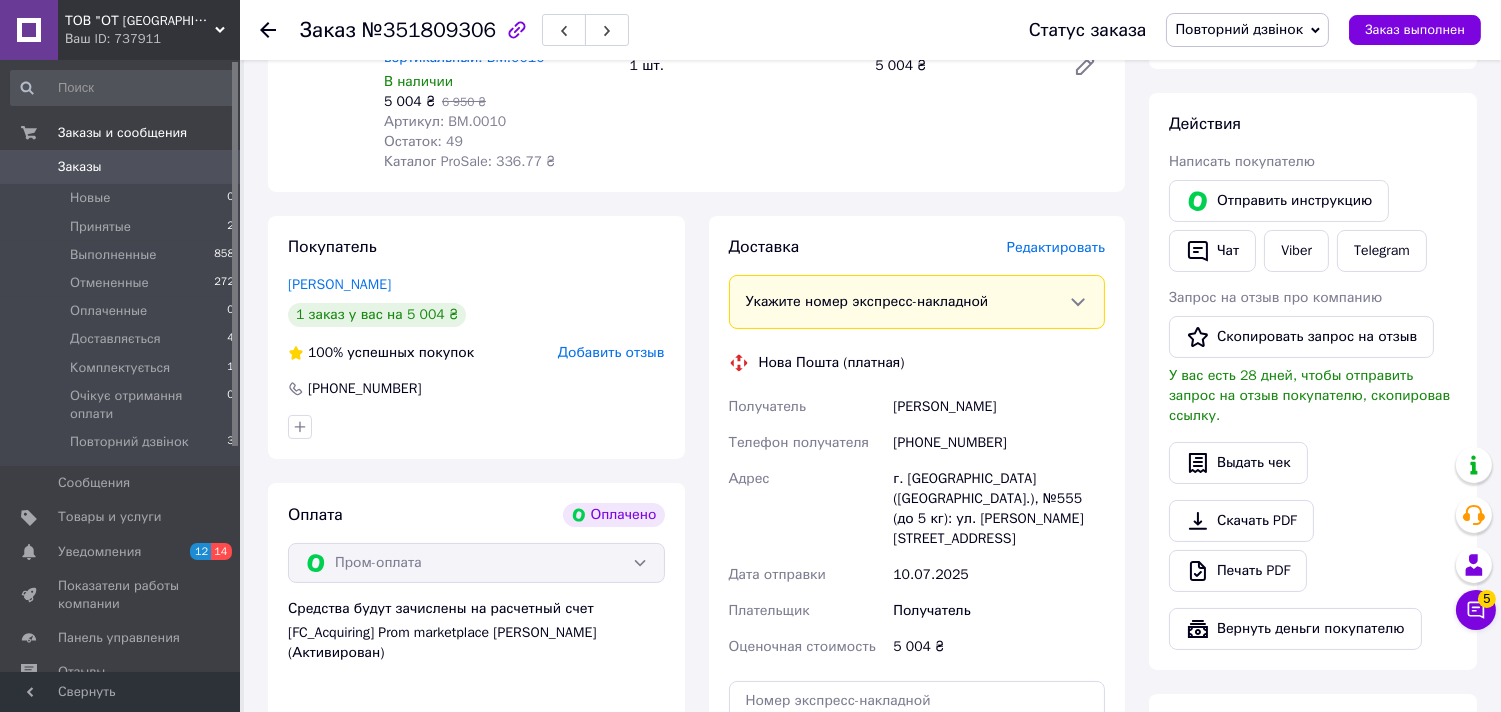 click on "Редактировать" at bounding box center (1056, 247) 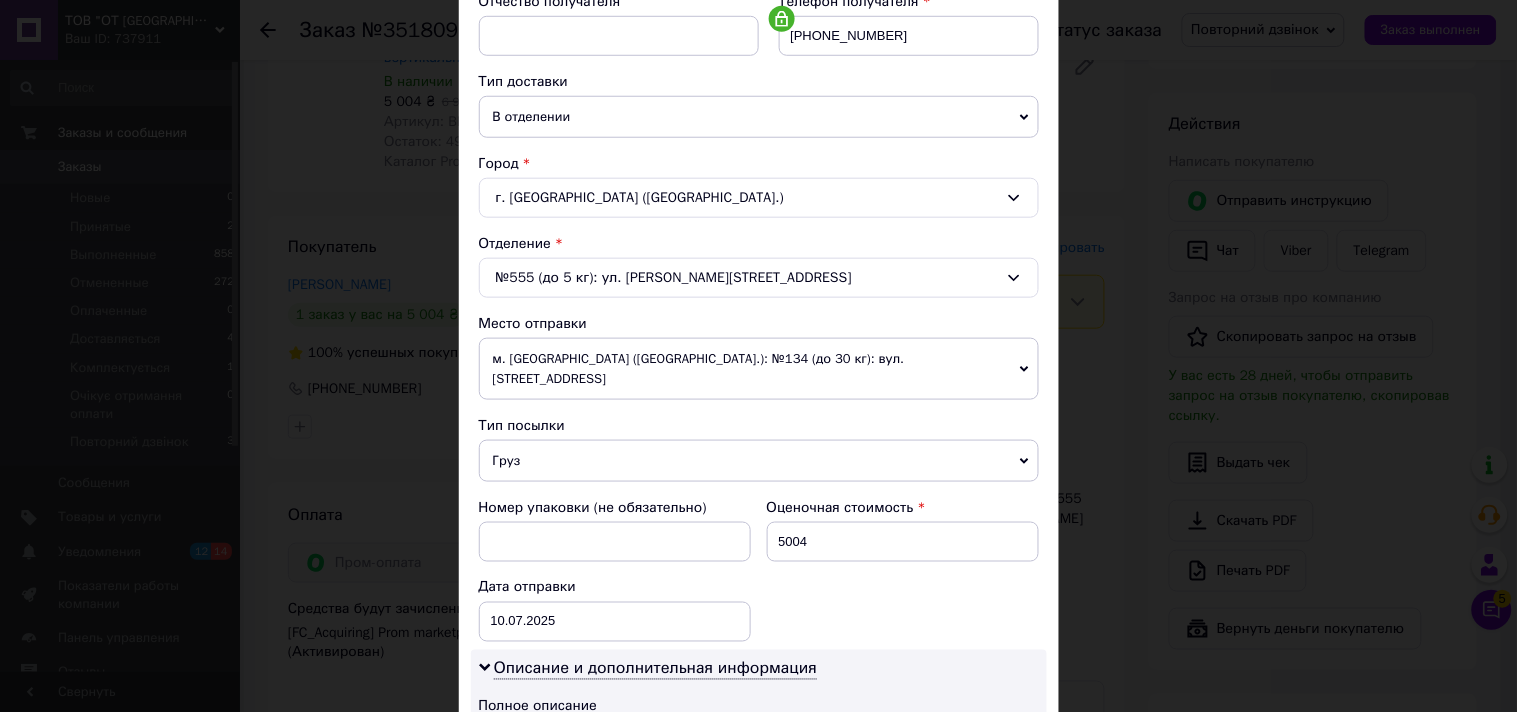 scroll, scrollTop: 444, scrollLeft: 0, axis: vertical 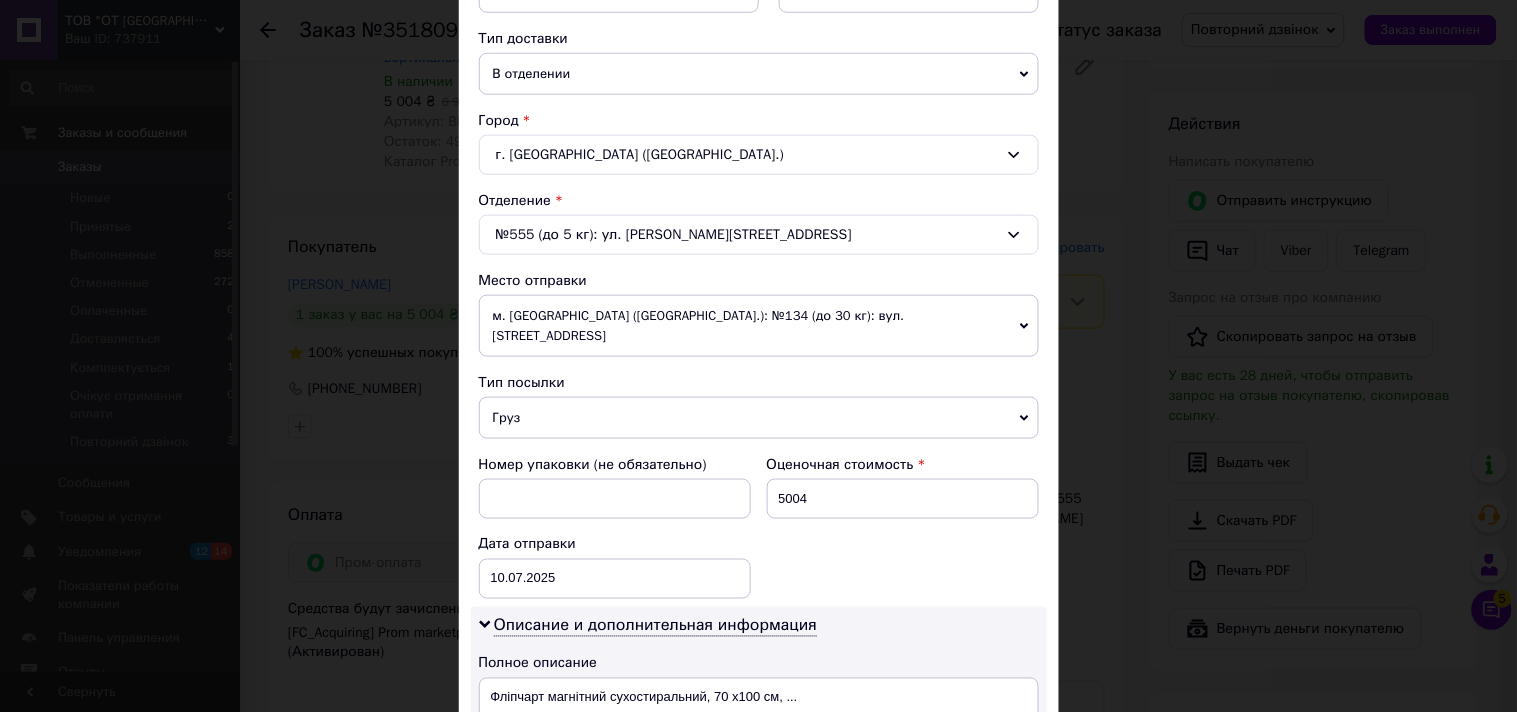 click on "№555 (до 5 кг): ул. Мартовская, 14Б" at bounding box center (759, 235) 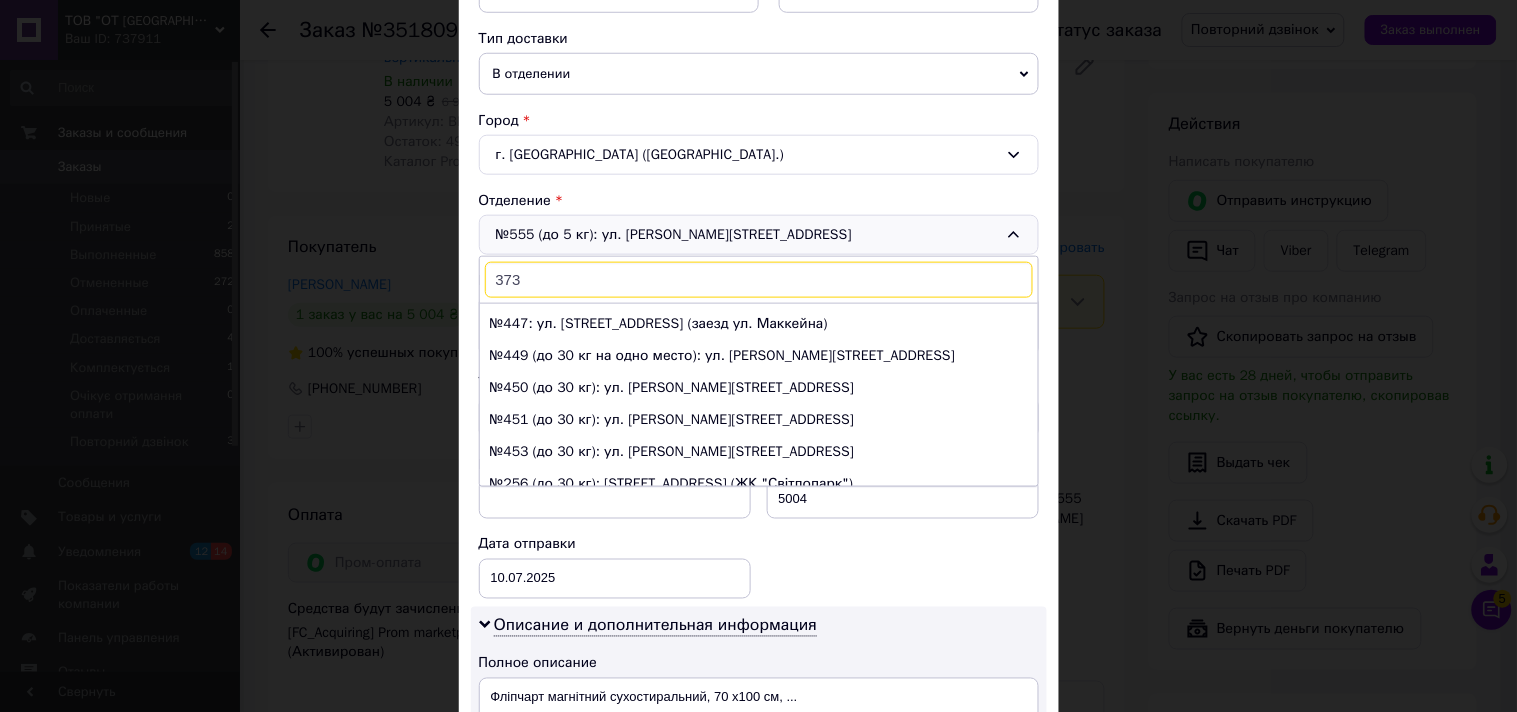 scroll, scrollTop: 0, scrollLeft: 0, axis: both 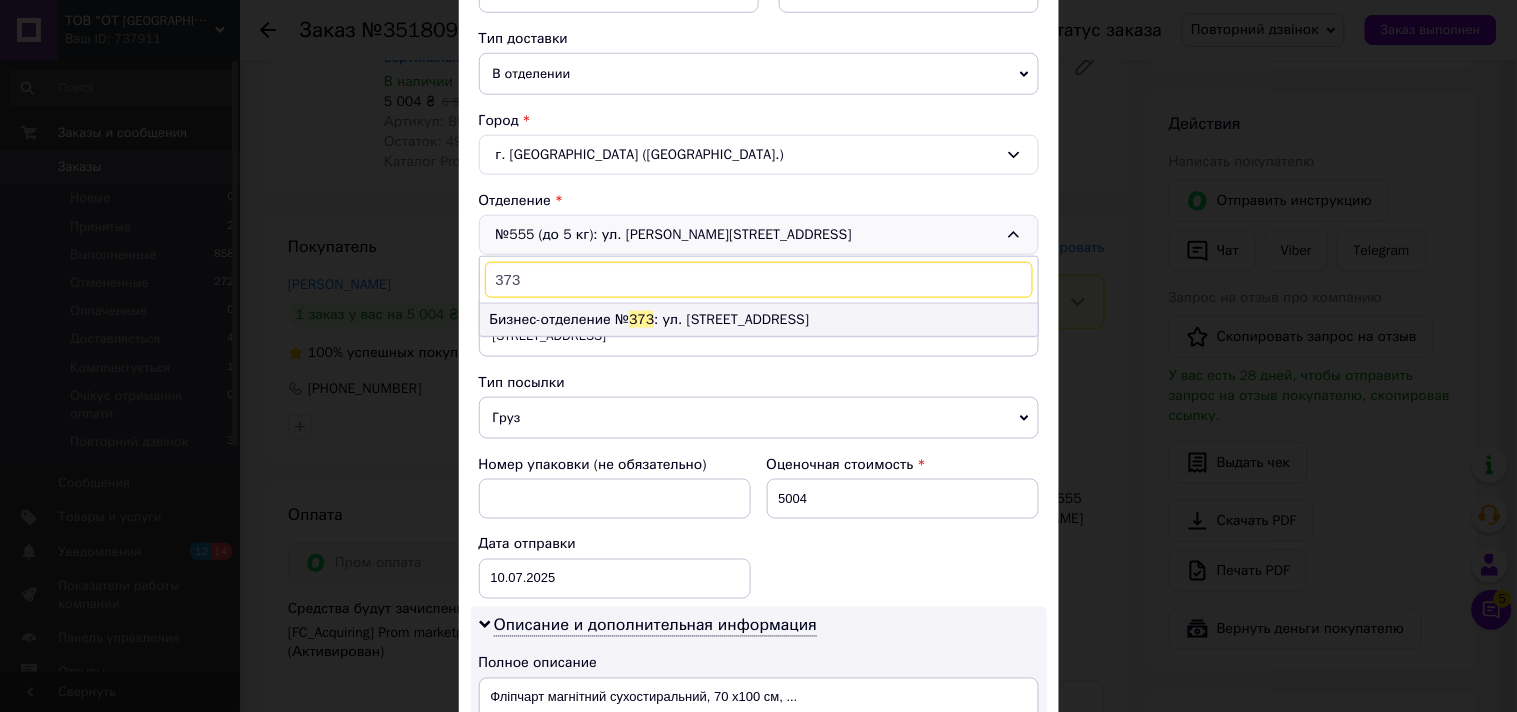 type on "373" 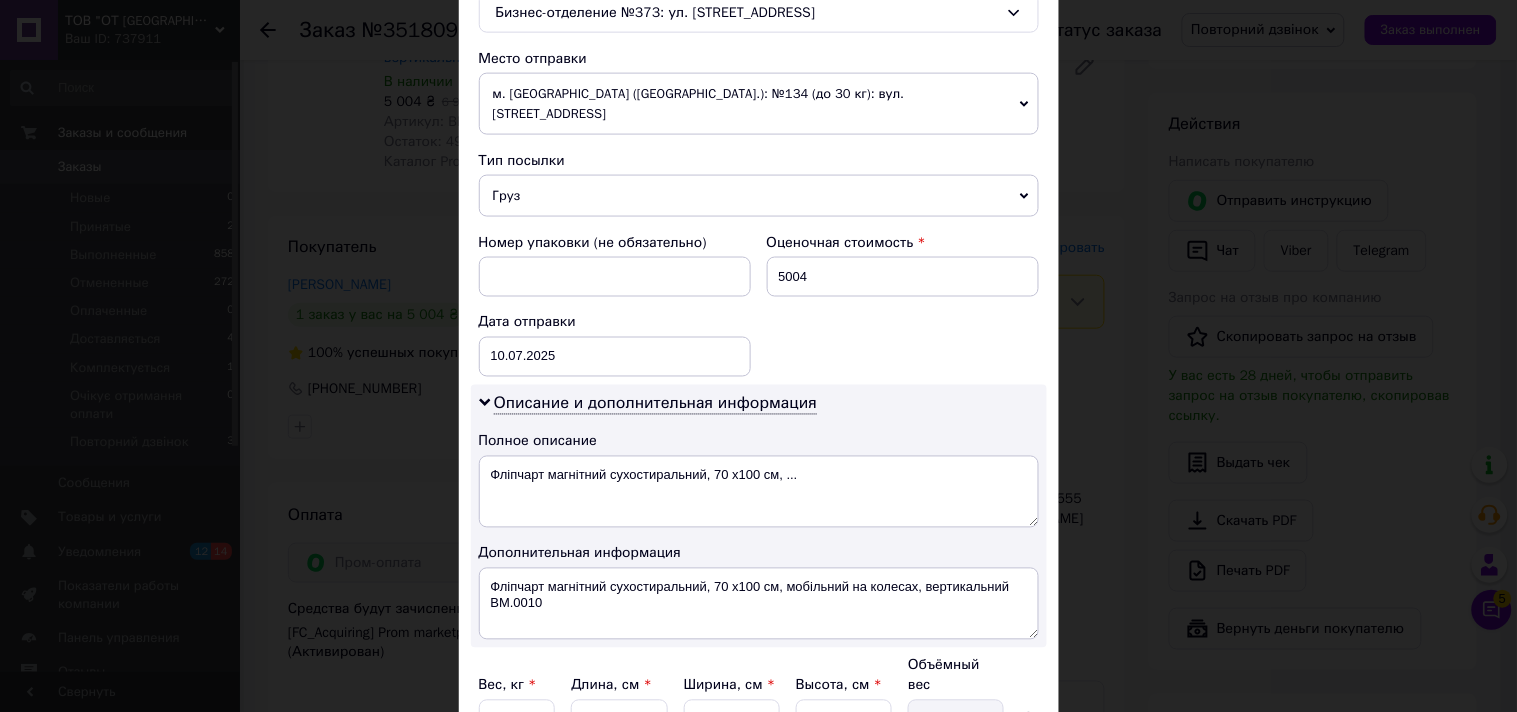 scroll, scrollTop: 555, scrollLeft: 0, axis: vertical 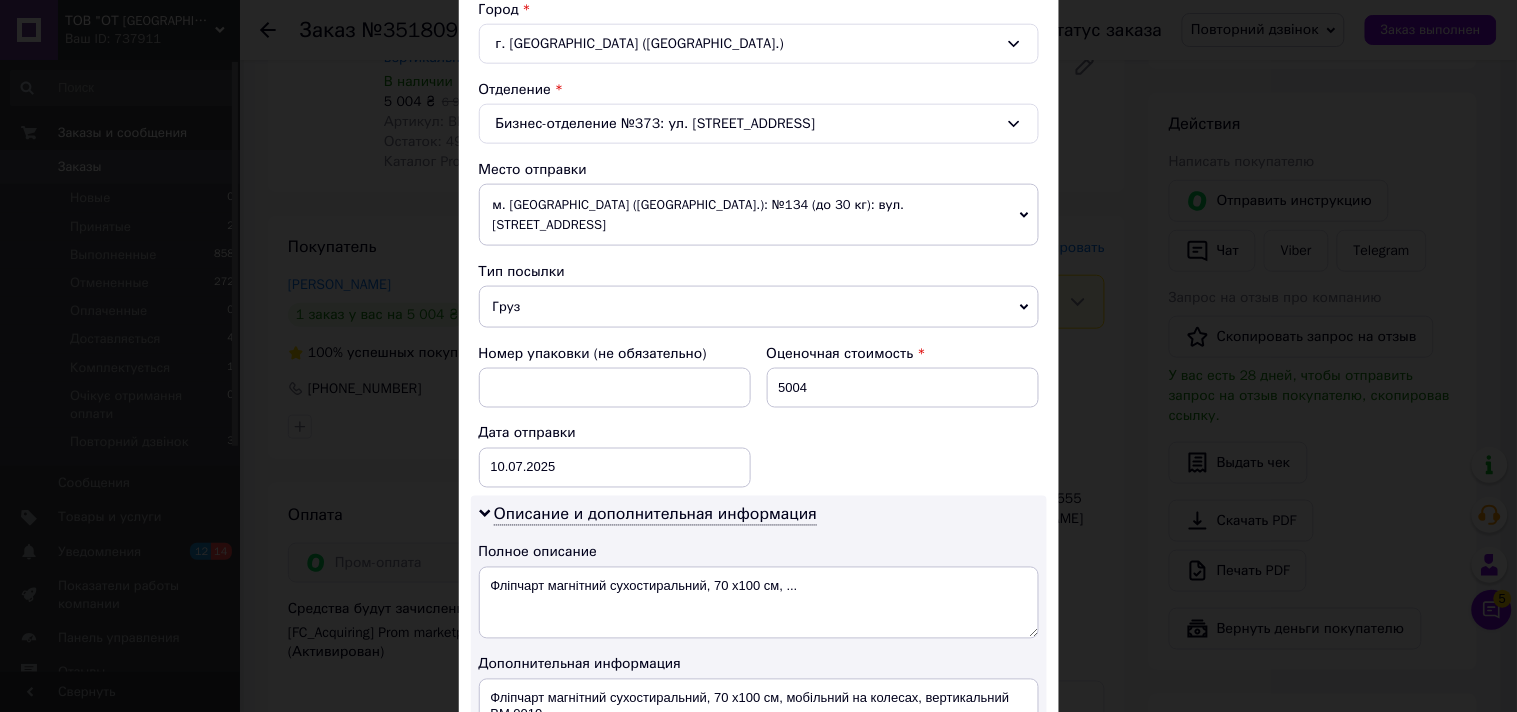 click on "м. Київ (Київська обл.): №134 (до 30 кг): вул. Набережно-Корчуватська, 68" at bounding box center (759, 215) 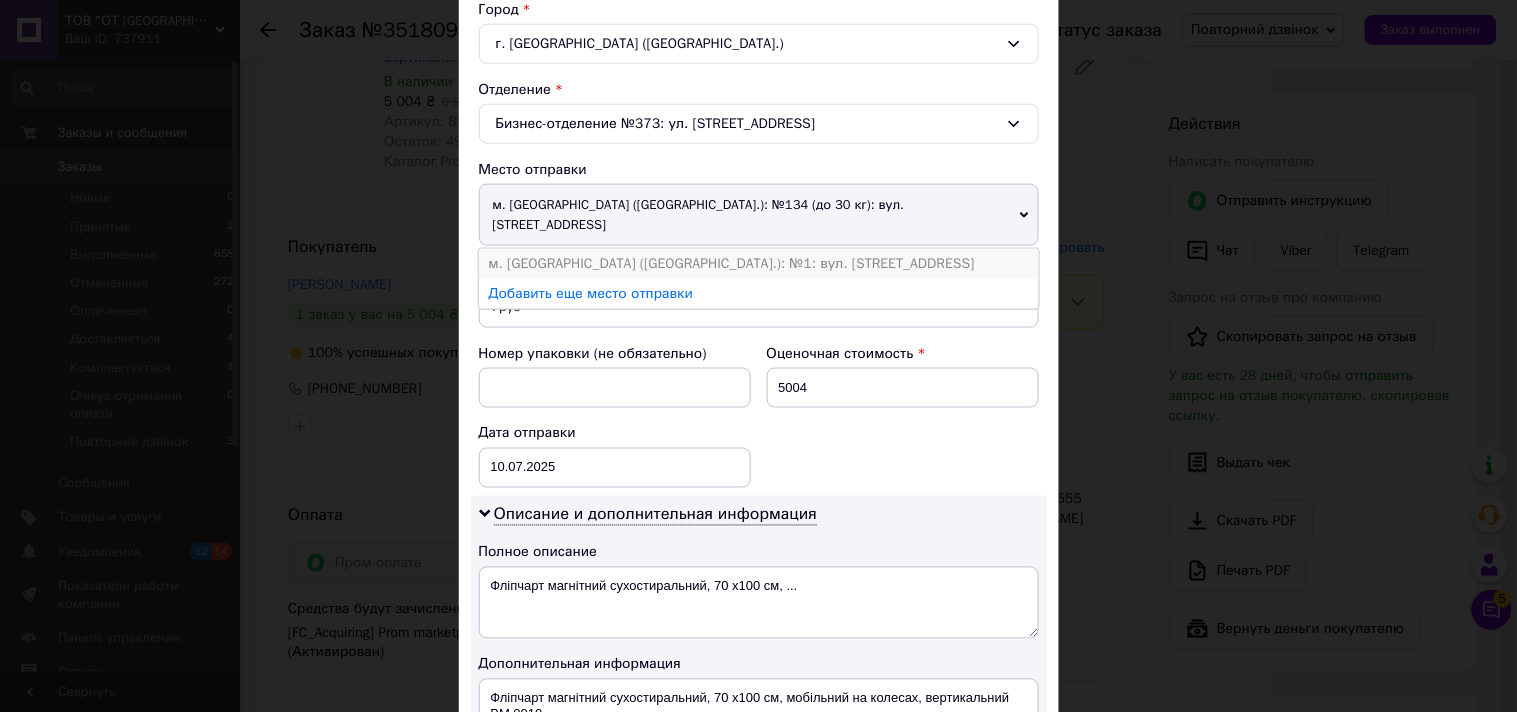 click on "м. Київ (Київська обл.): №1: вул. Пирогівський шлях, 135" at bounding box center (759, 264) 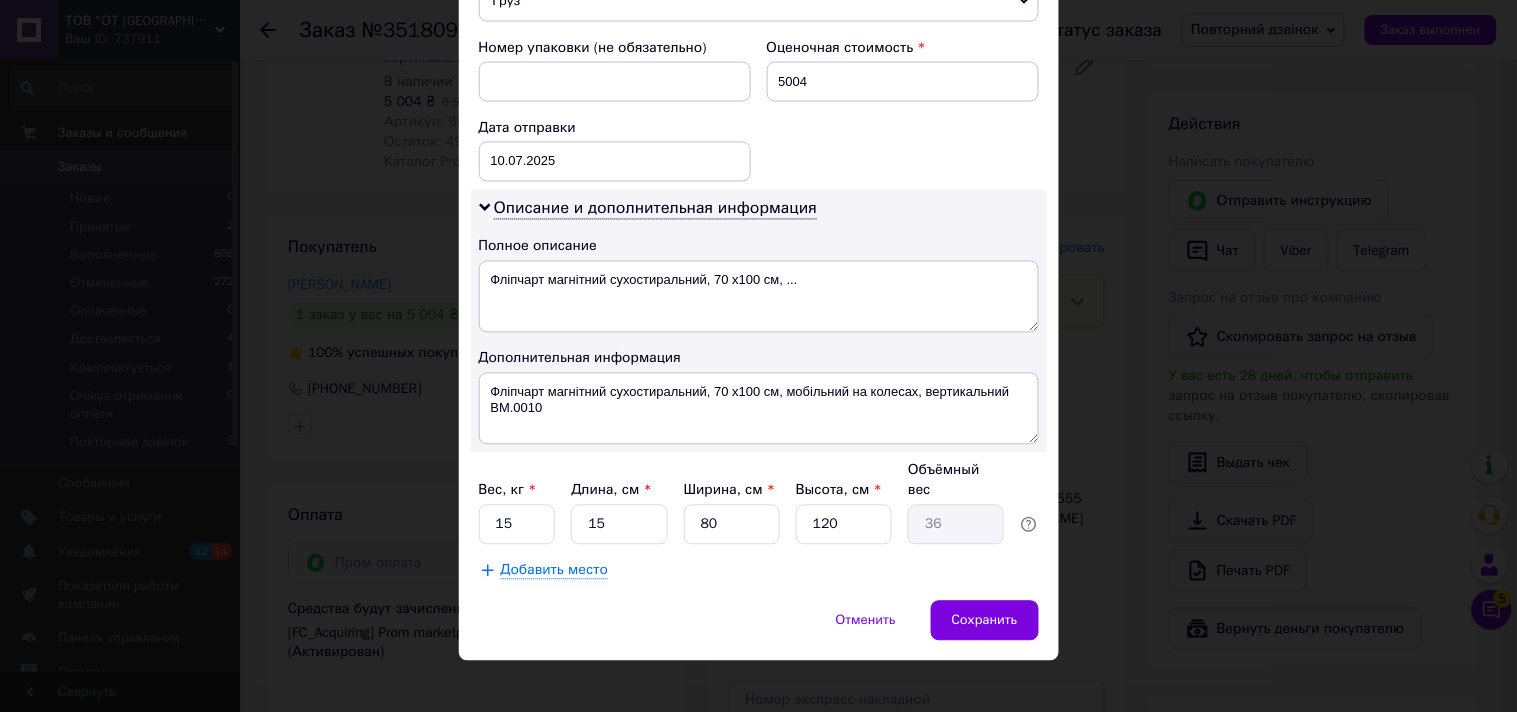 scroll, scrollTop: 842, scrollLeft: 0, axis: vertical 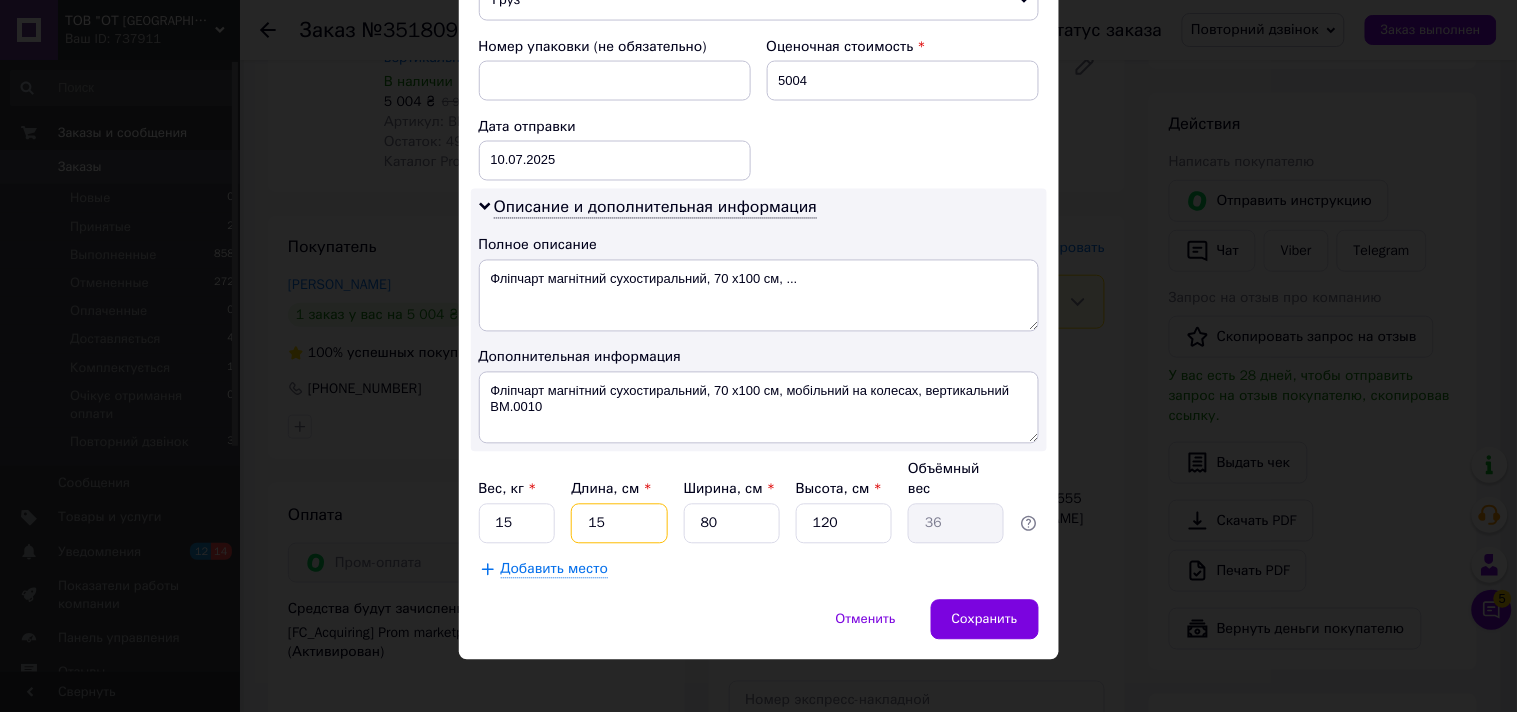 drag, startPoint x: 607, startPoint y: 503, endPoint x: 555, endPoint y: 502, distance: 52.009613 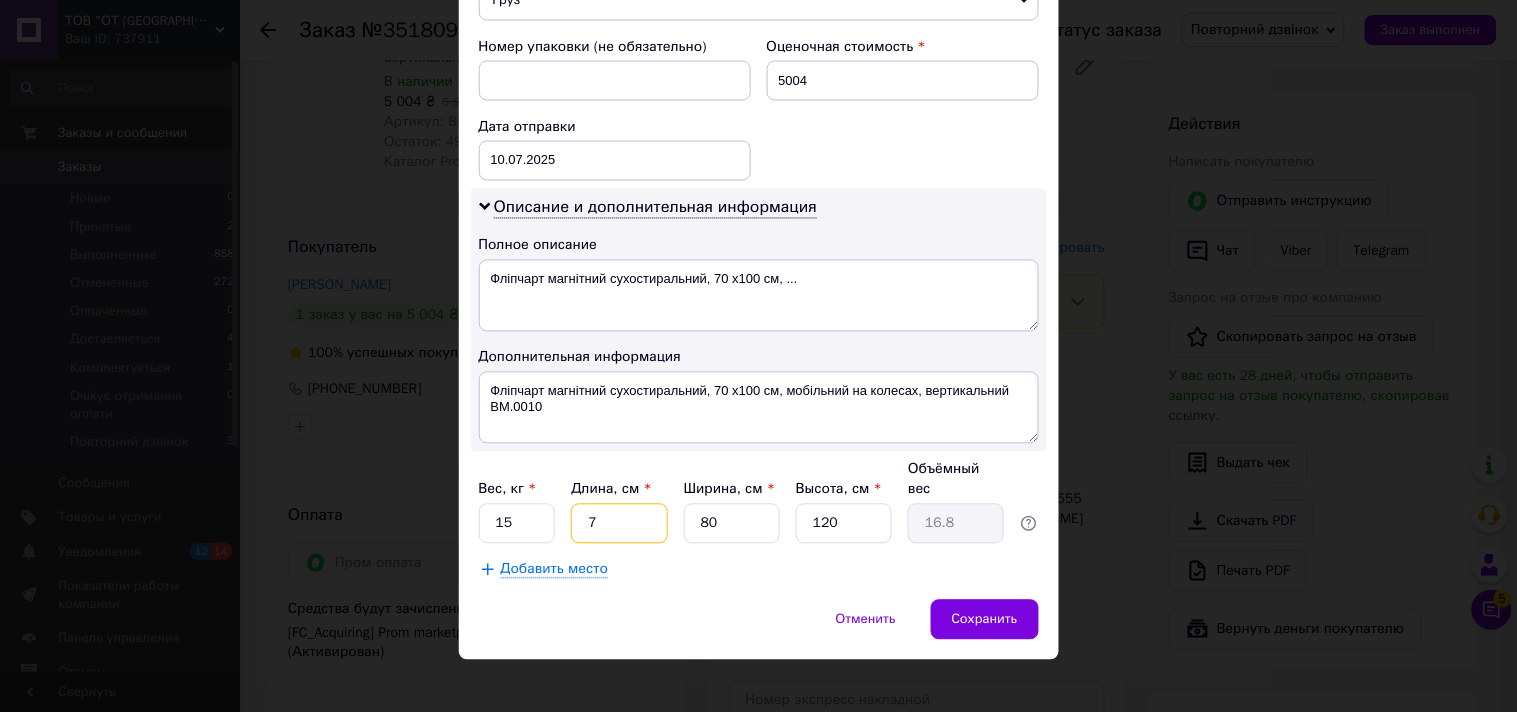 type 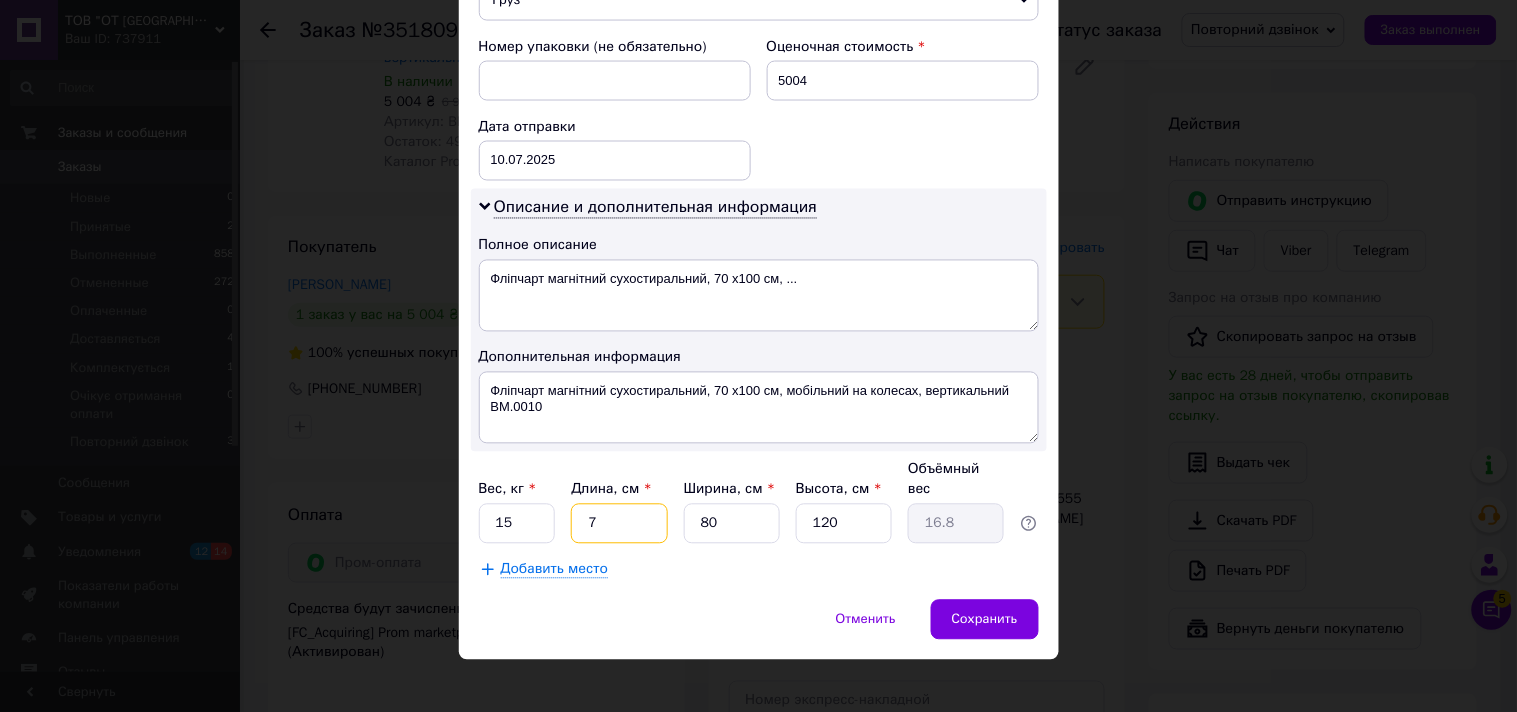 type 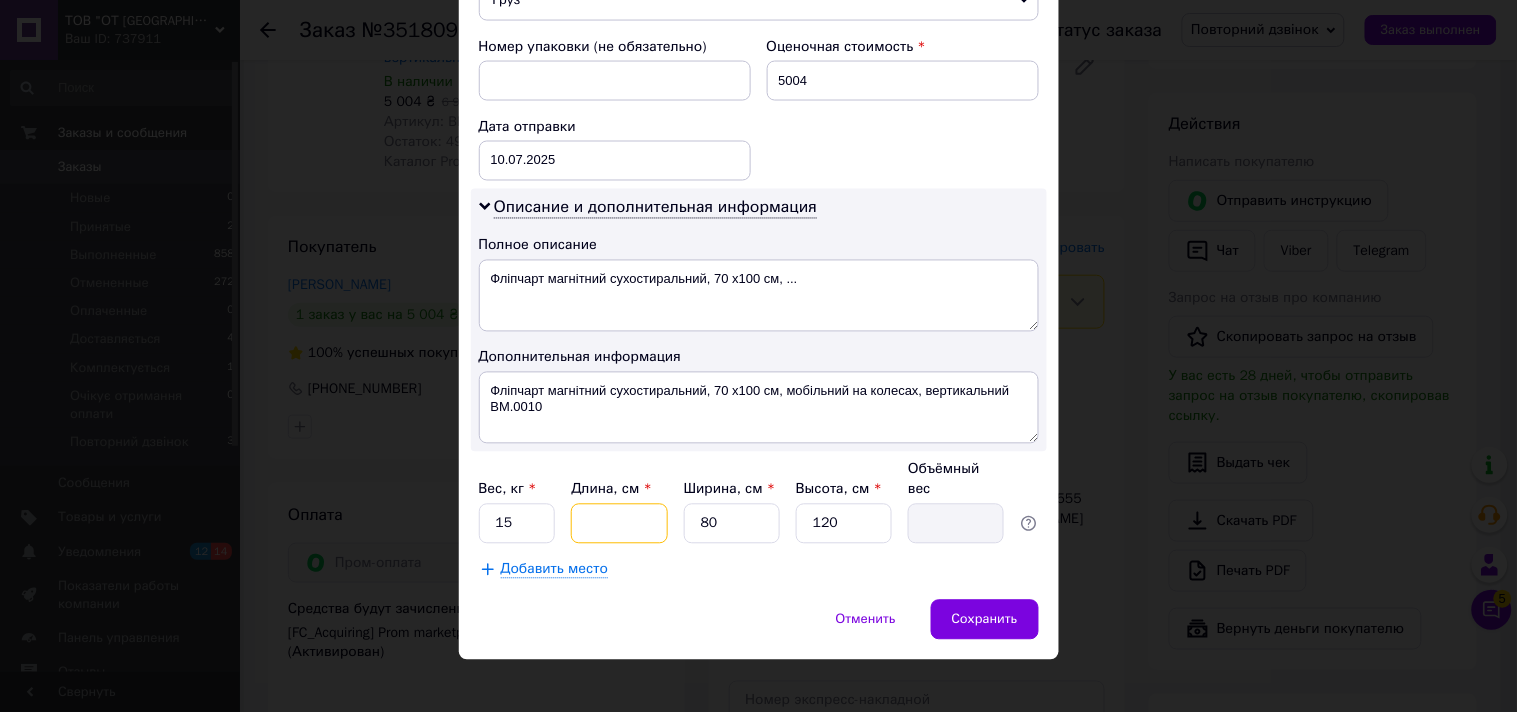 type on "9" 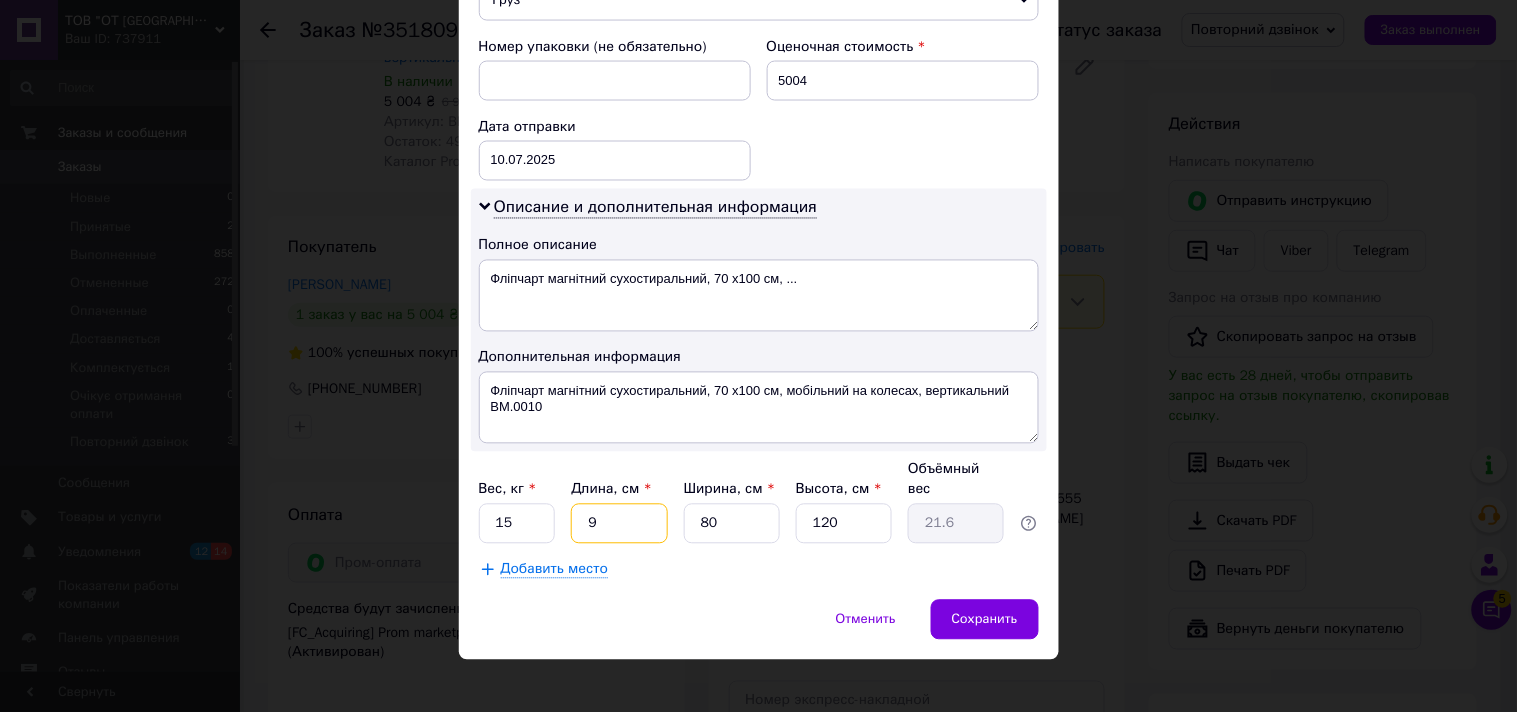 type on "9" 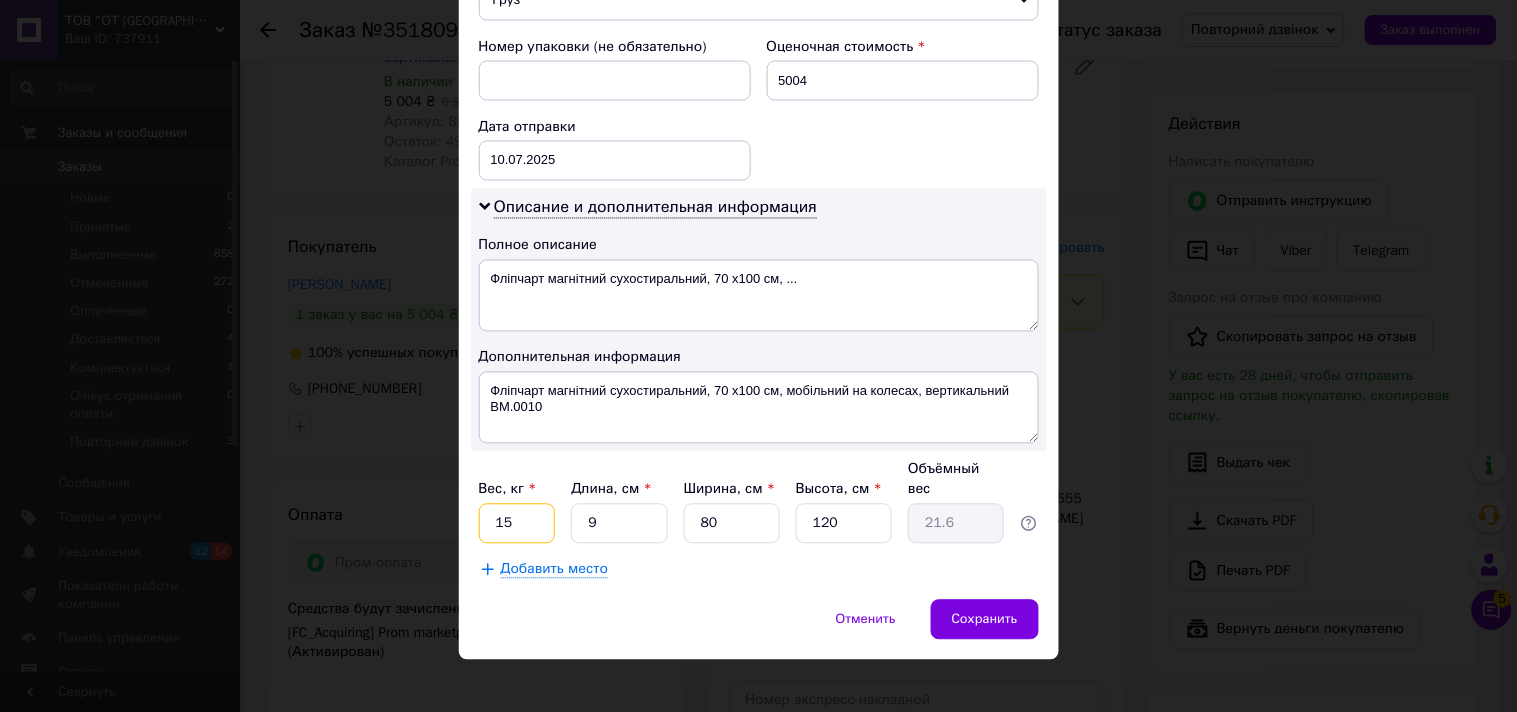 drag, startPoint x: 523, startPoint y: 516, endPoint x: 477, endPoint y: 516, distance: 46 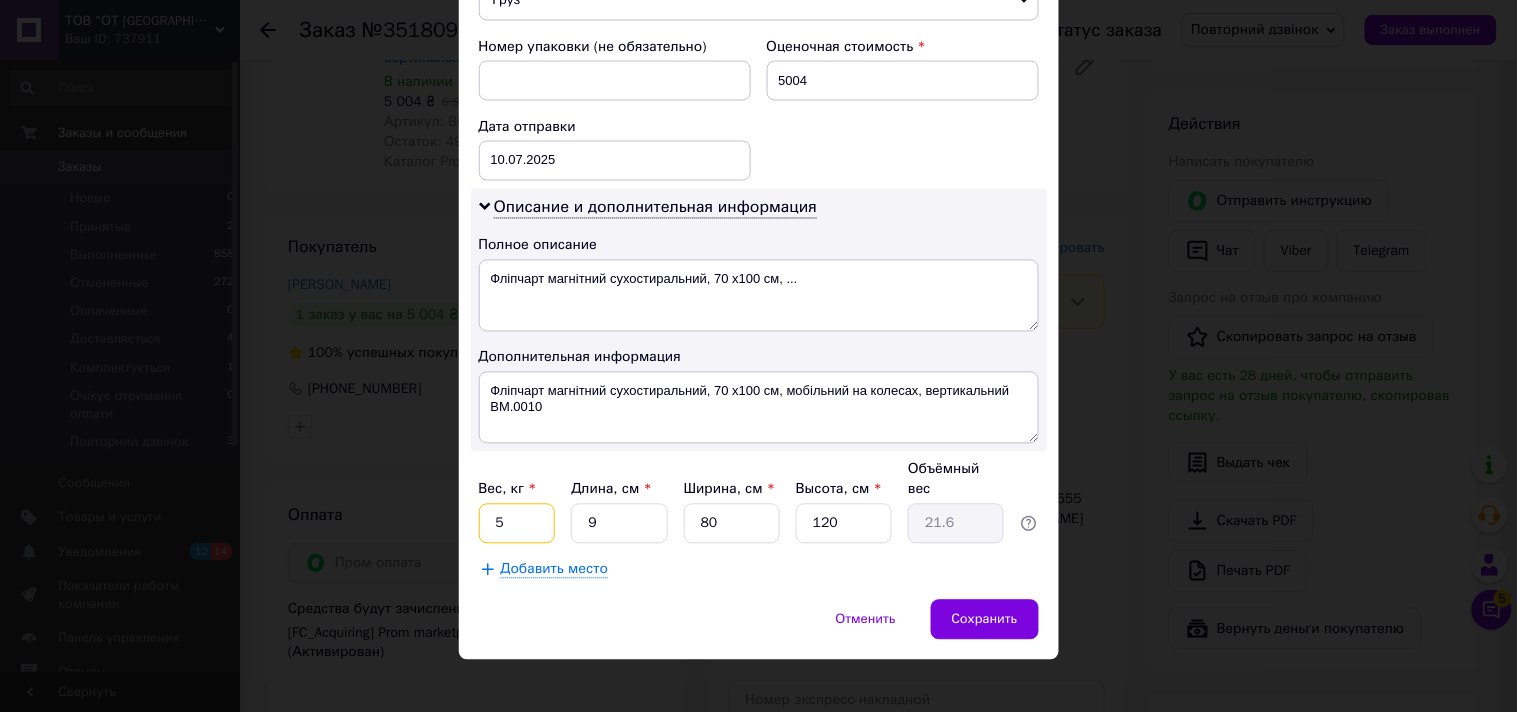 type on "5" 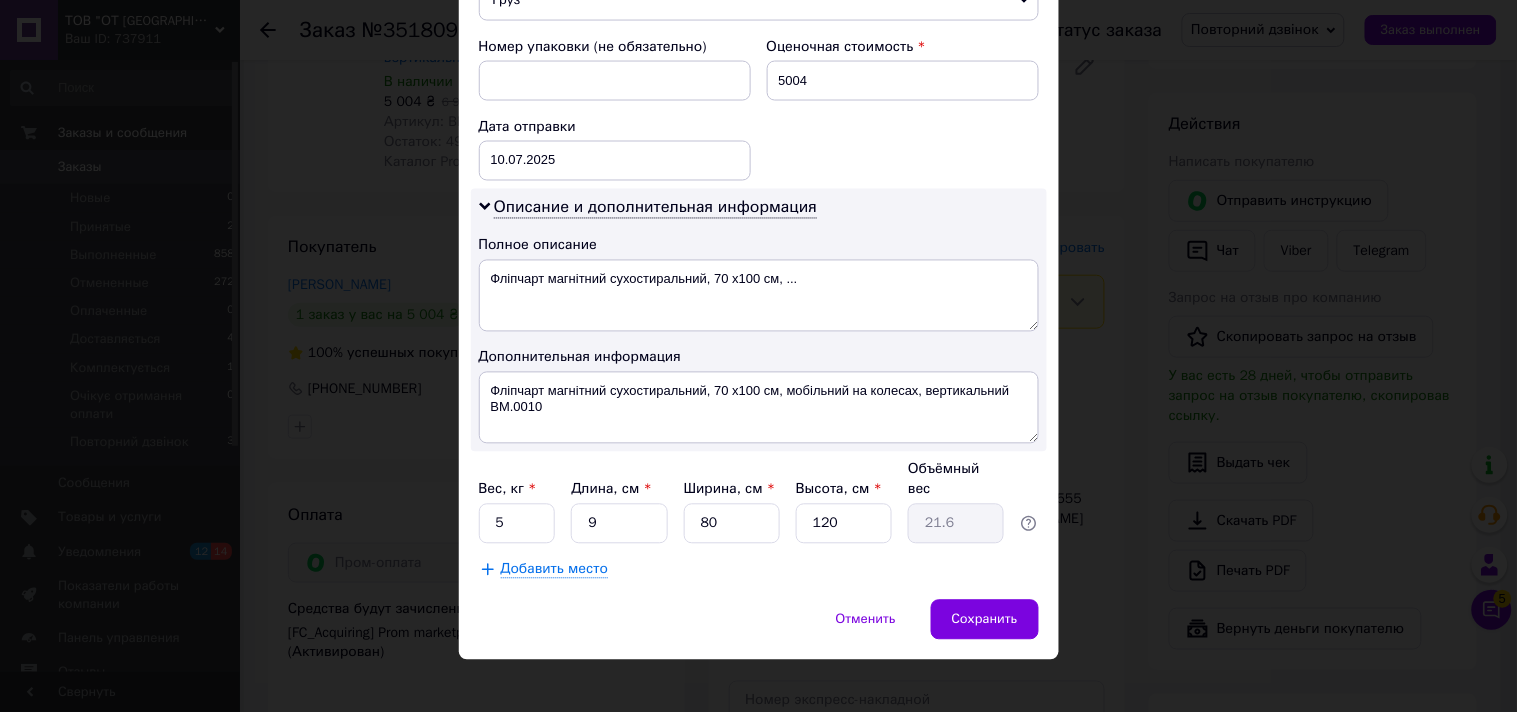 click on "Добавить место" at bounding box center (759, 570) 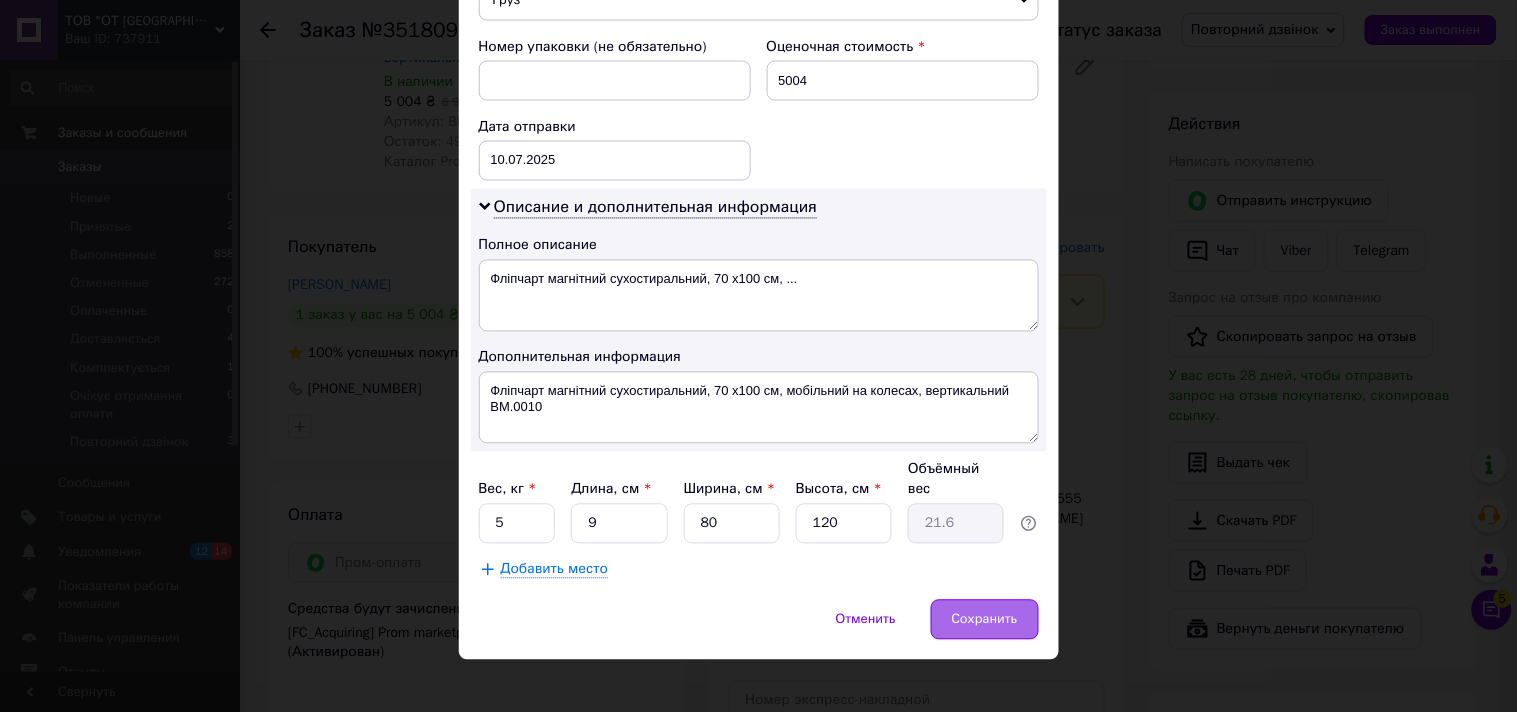 click on "Сохранить" at bounding box center [985, 620] 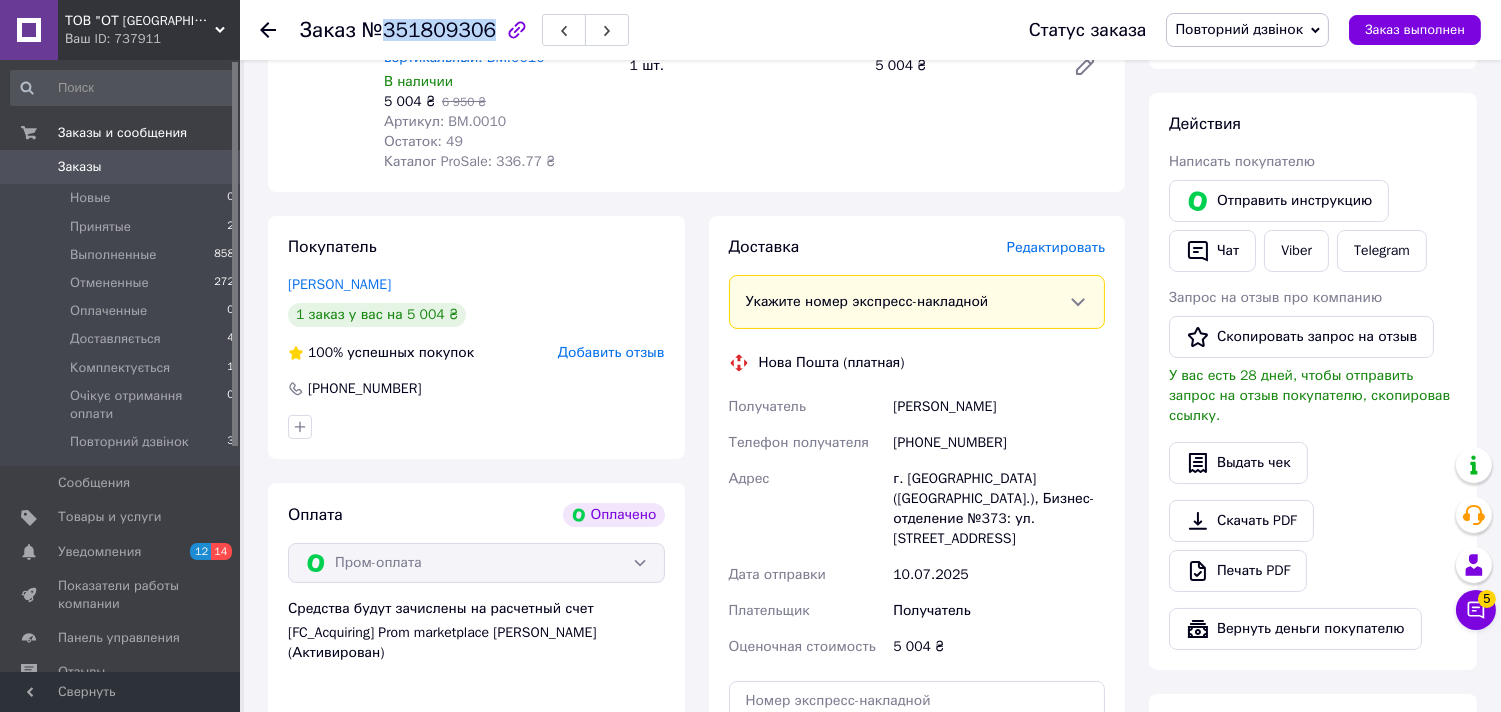 drag, startPoint x: 481, startPoint y: 23, endPoint x: 383, endPoint y: 32, distance: 98.4124 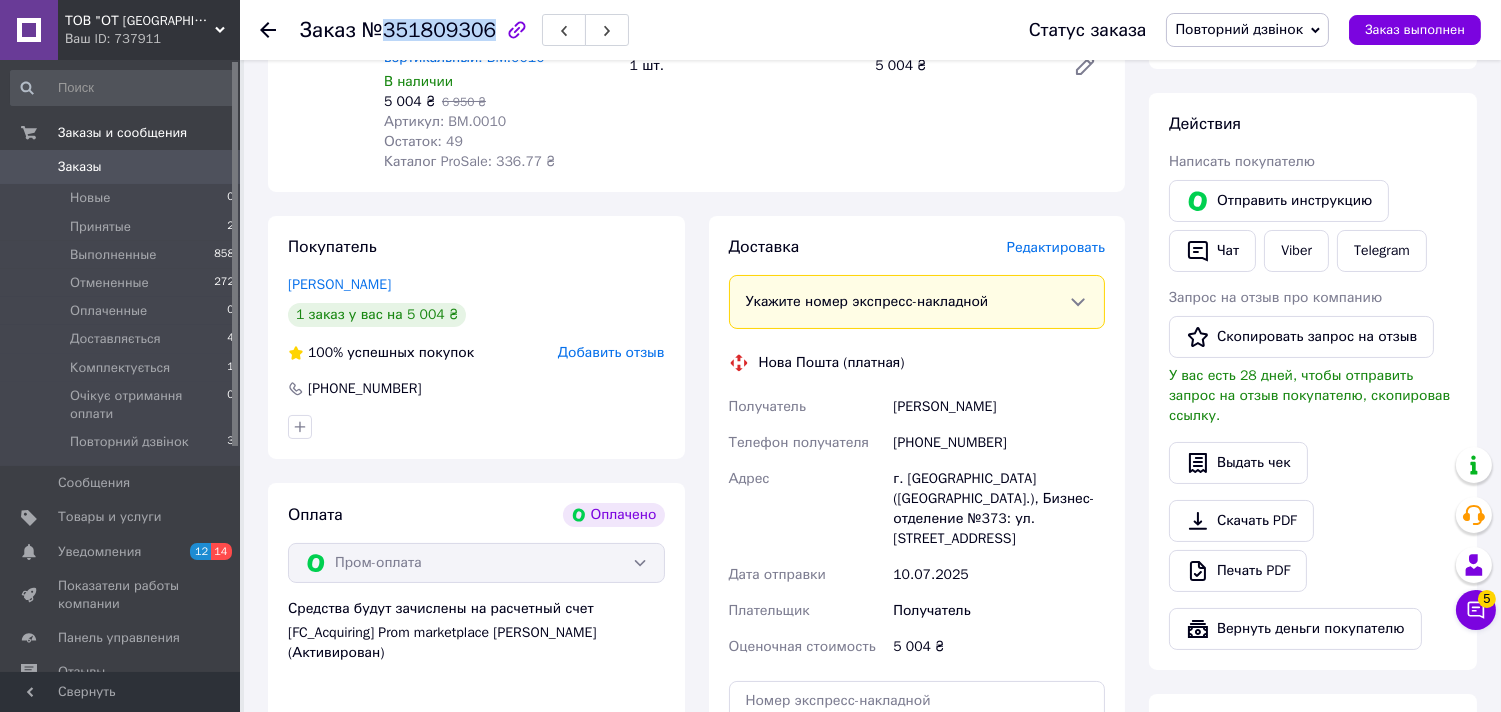 click on "№351809306" at bounding box center [429, 30] 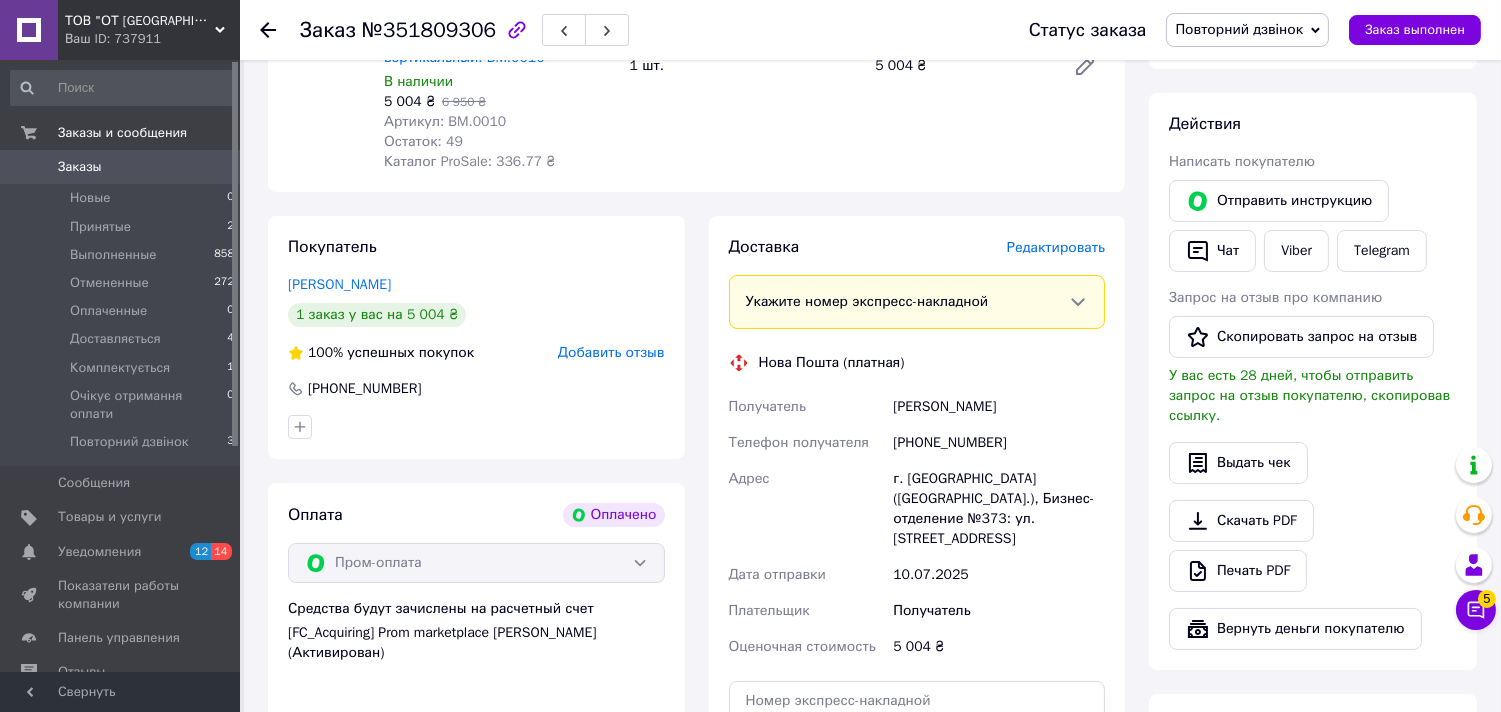 click on "Доставка Редактировать Укажите номер экспресс-накладной Обязательно введите номер экспресс-накладной,
если создавали ее не на этой странице. В случае,
если номер ЭН не будет добавлен, мы не сможем
выплатить деньги за заказ Мобильный номер покупателя (из заказа) должен
соответствовать номеру получателя по накладной Нова Пошта (платная) Получатель муранова настя Телефон получателя +380994050146 Адрес г. Киев (Киевская обл.), Бизнес-отделение №373: ул. Каунасская, 27 Дата отправки 10.07.2025 Плательщик Получатель Оценочная стоимость 5 004 ₴ Передать номер или муранова <" at bounding box center (917, 547) 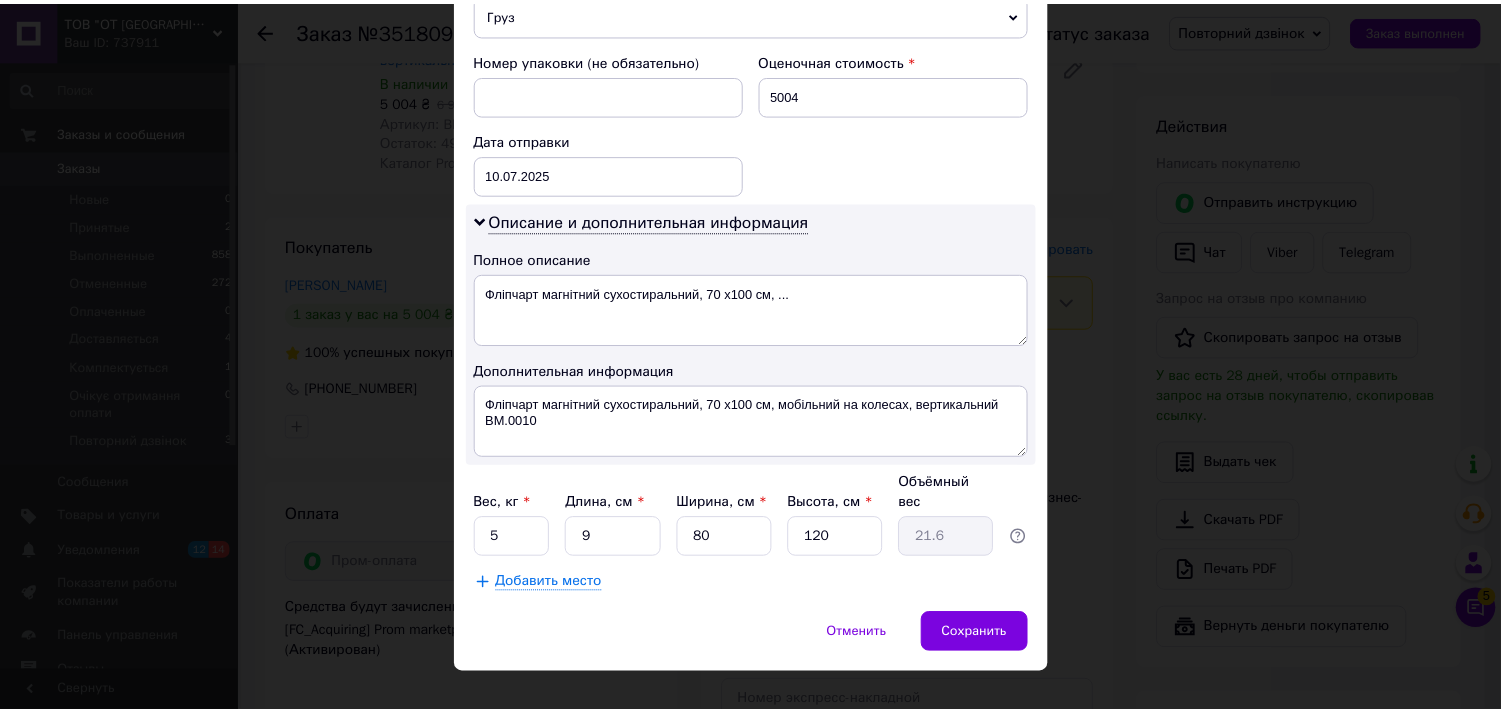 scroll, scrollTop: 842, scrollLeft: 0, axis: vertical 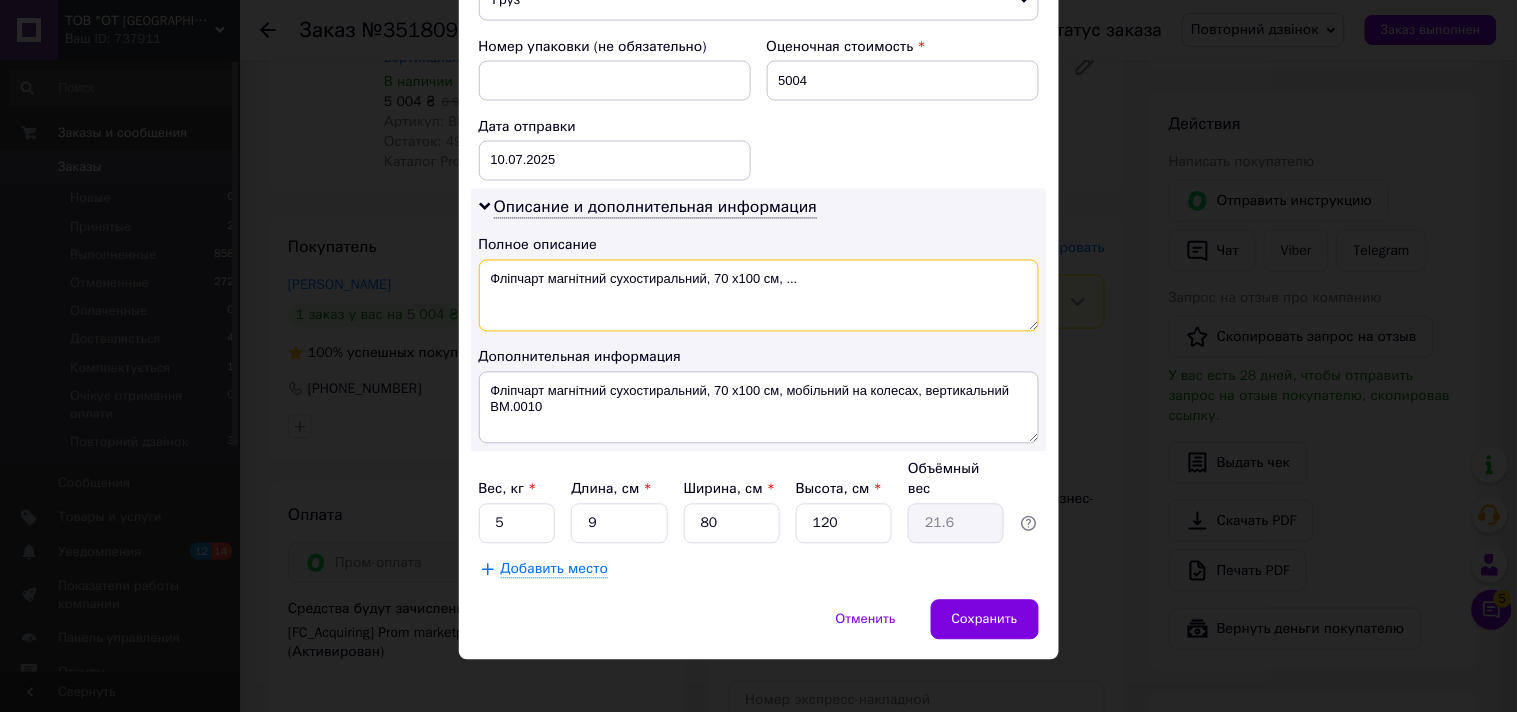 drag, startPoint x: 800, startPoint y: 290, endPoint x: 484, endPoint y: 277, distance: 316.2673 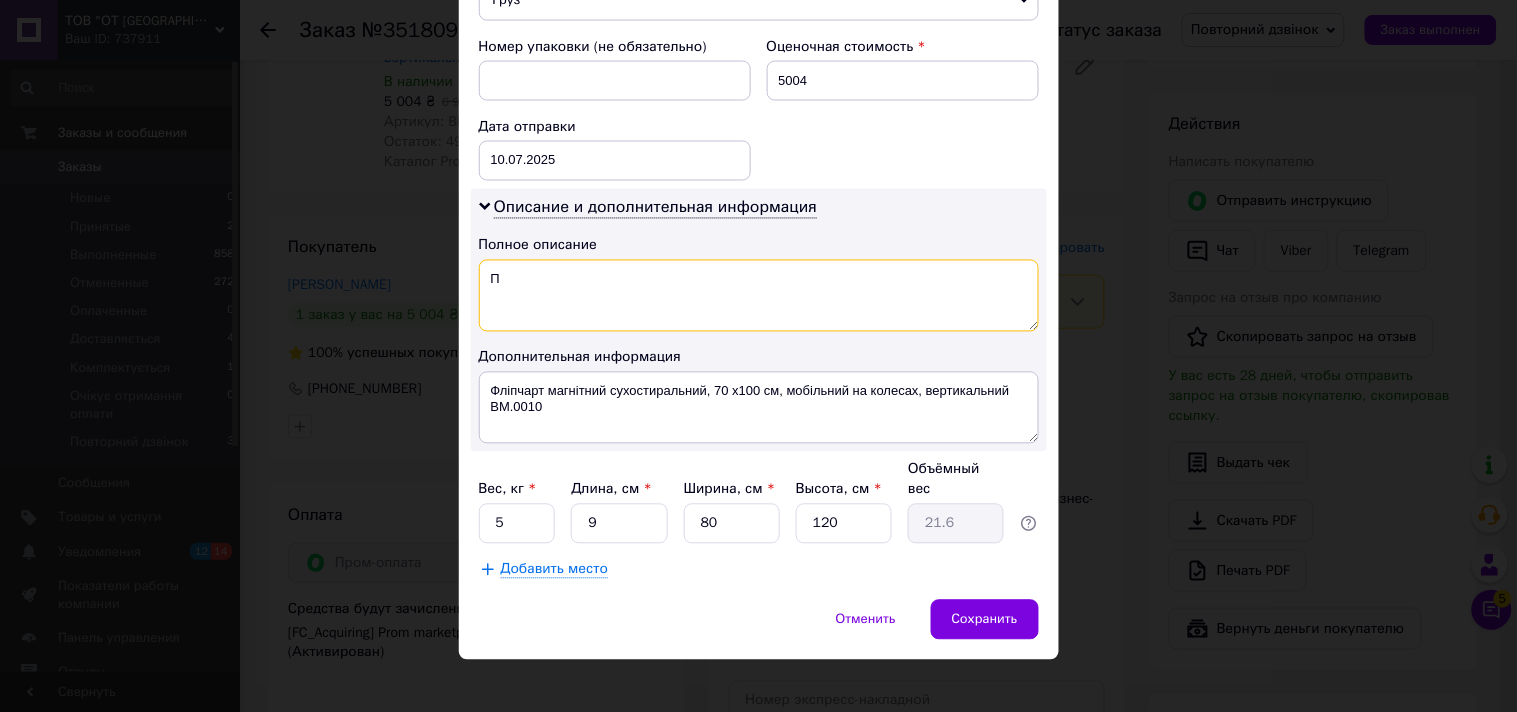 paste on "351809306" 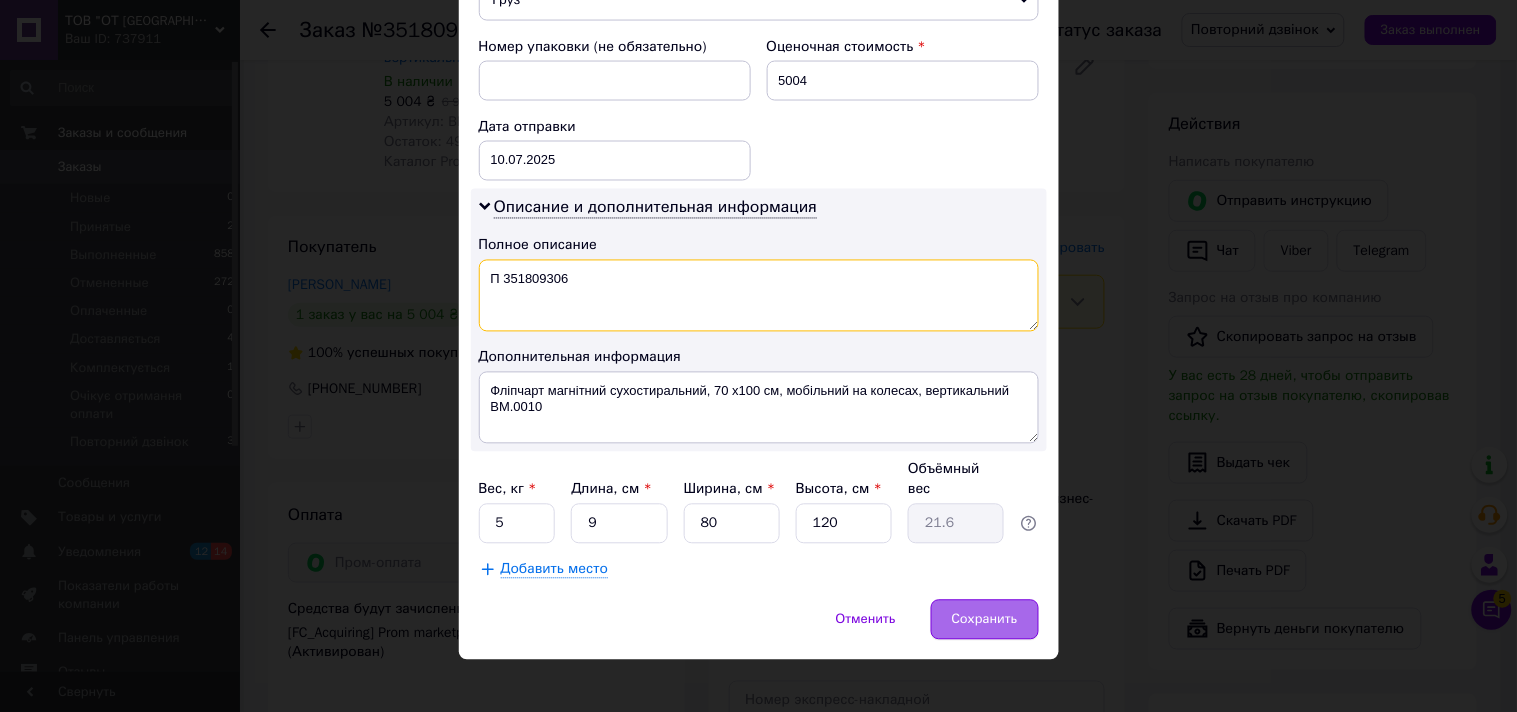 type on "П 351809306" 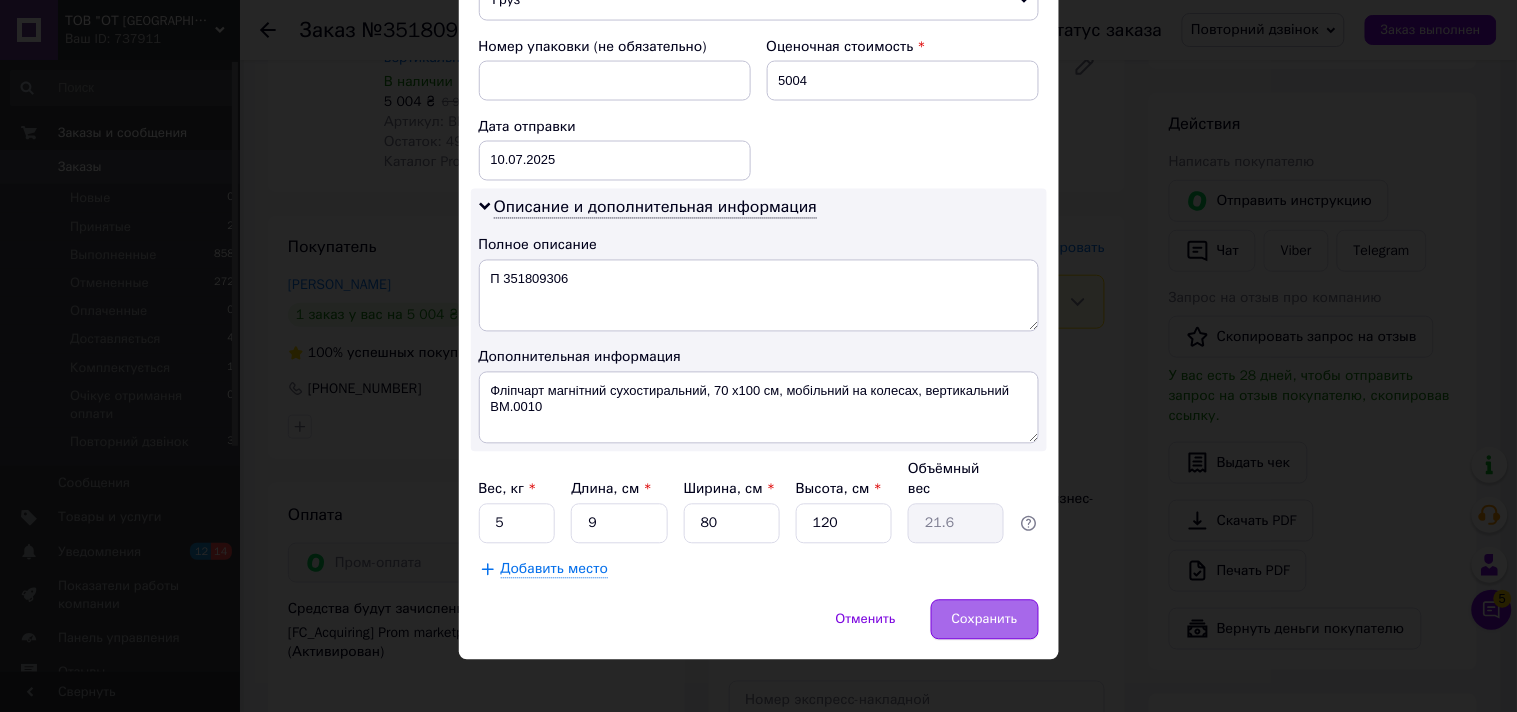 click on "Сохранить" at bounding box center [985, 620] 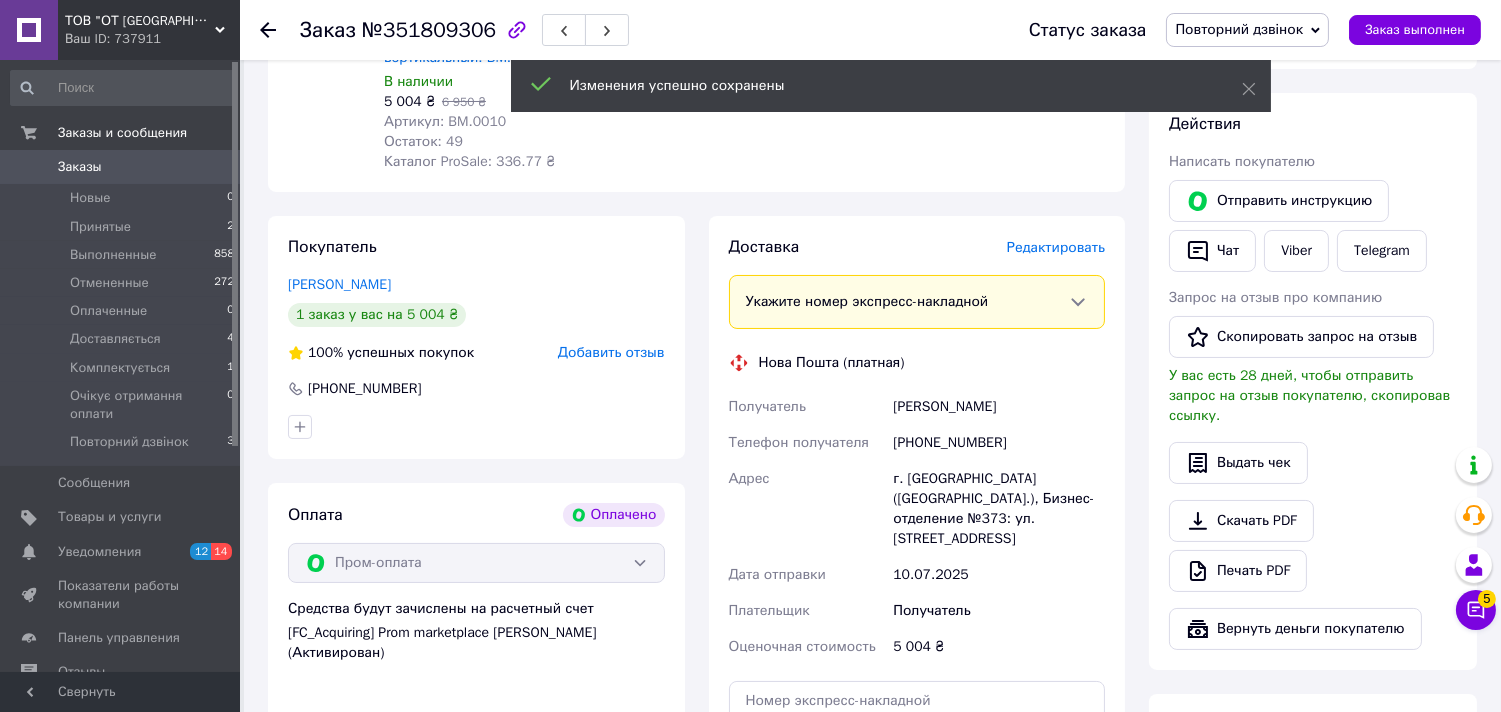 scroll, scrollTop: 222, scrollLeft: 0, axis: vertical 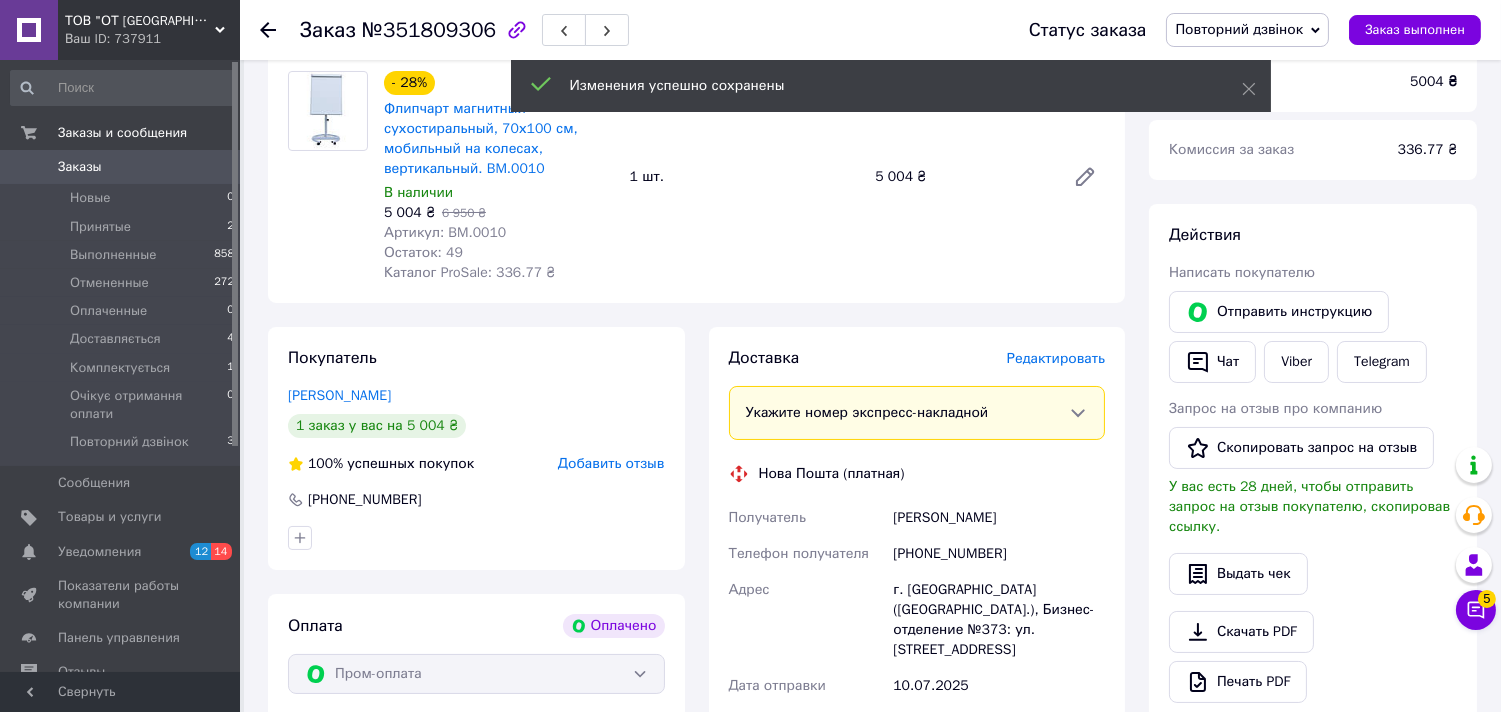 click on "Повторний дзвінок" at bounding box center (1247, 30) 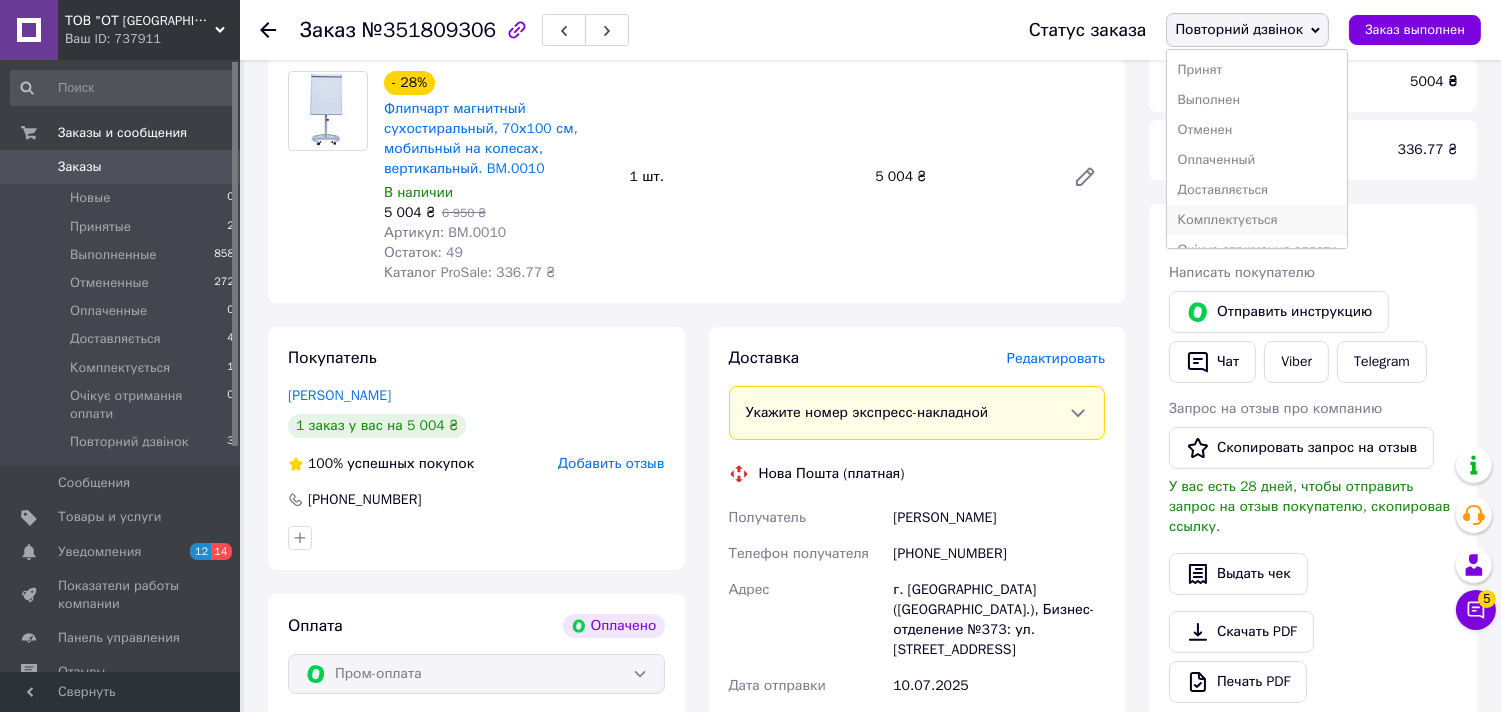 click on "Комплектується" at bounding box center [1256, 220] 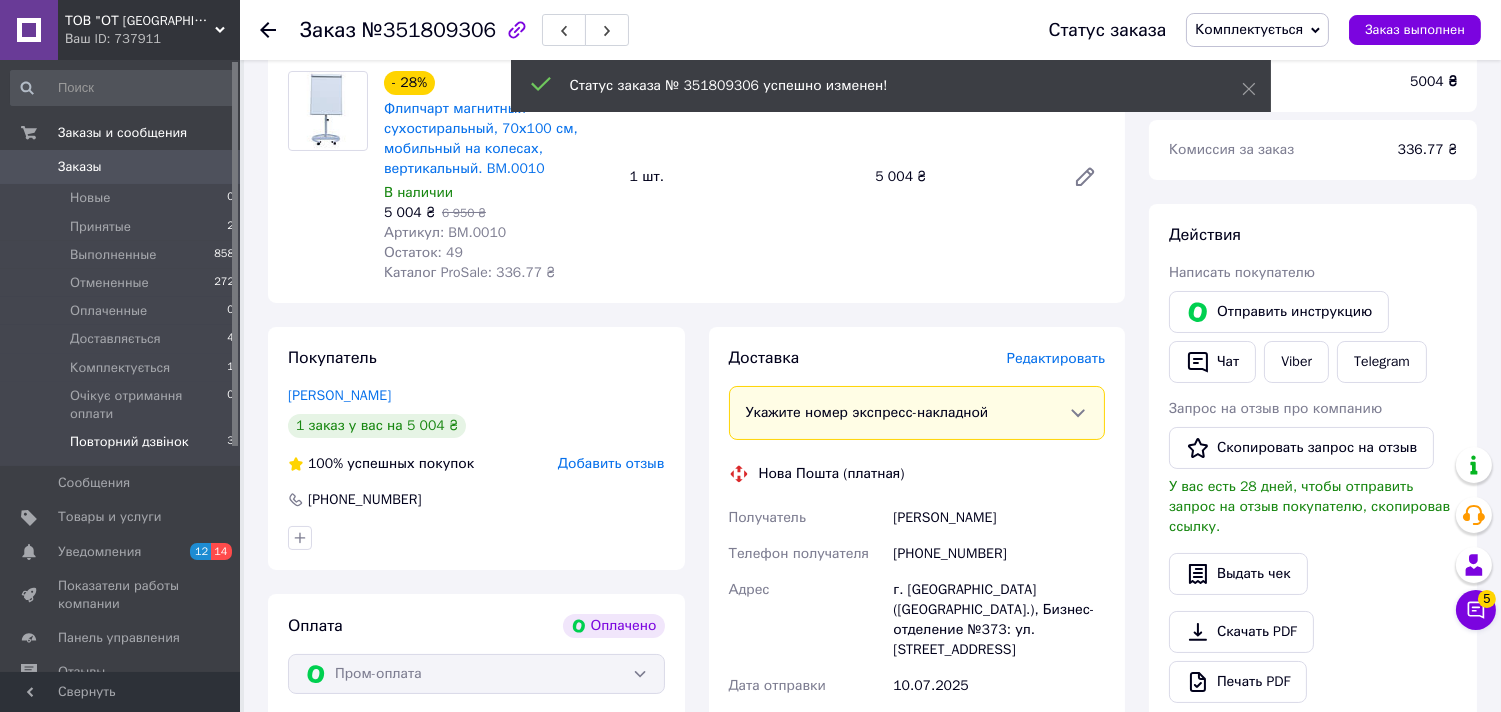 click on "Повторний дзвінок" at bounding box center [129, 442] 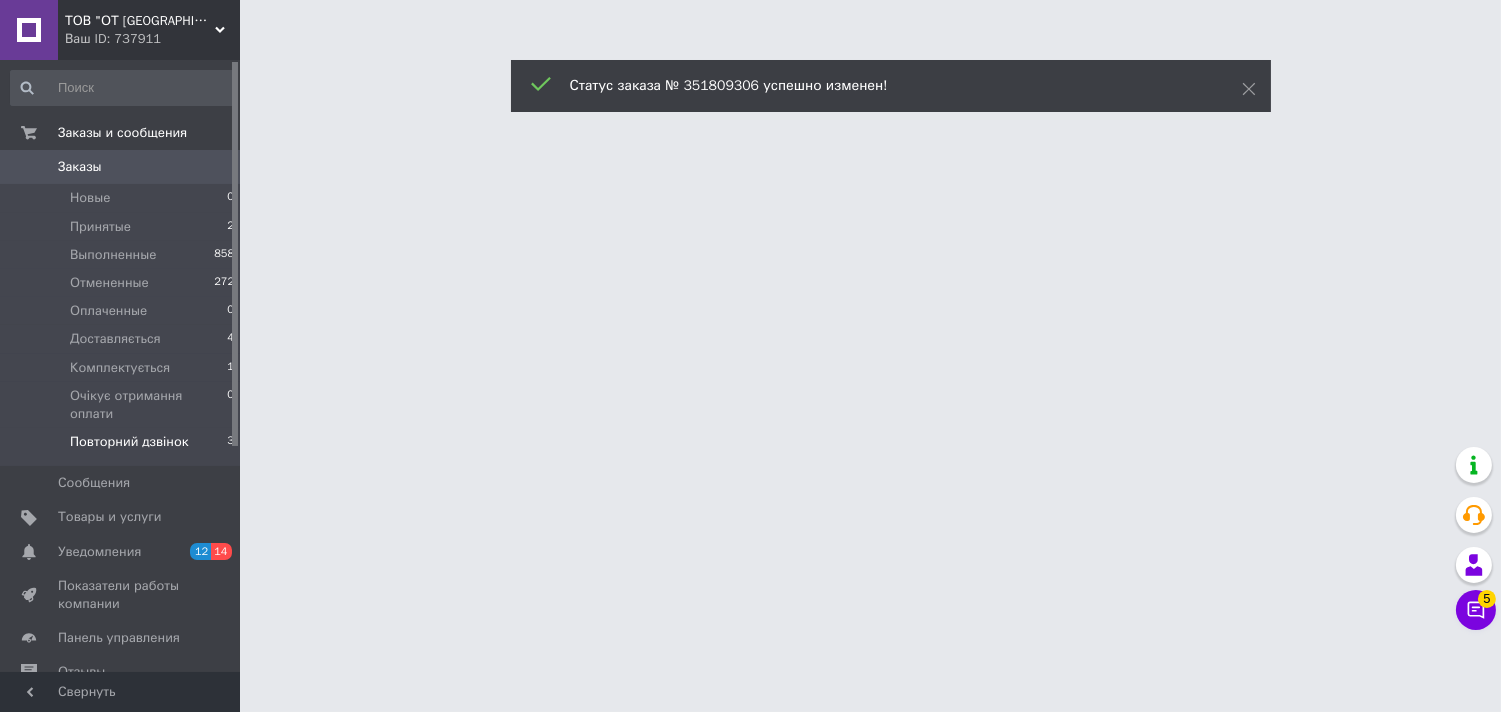 scroll, scrollTop: 0, scrollLeft: 0, axis: both 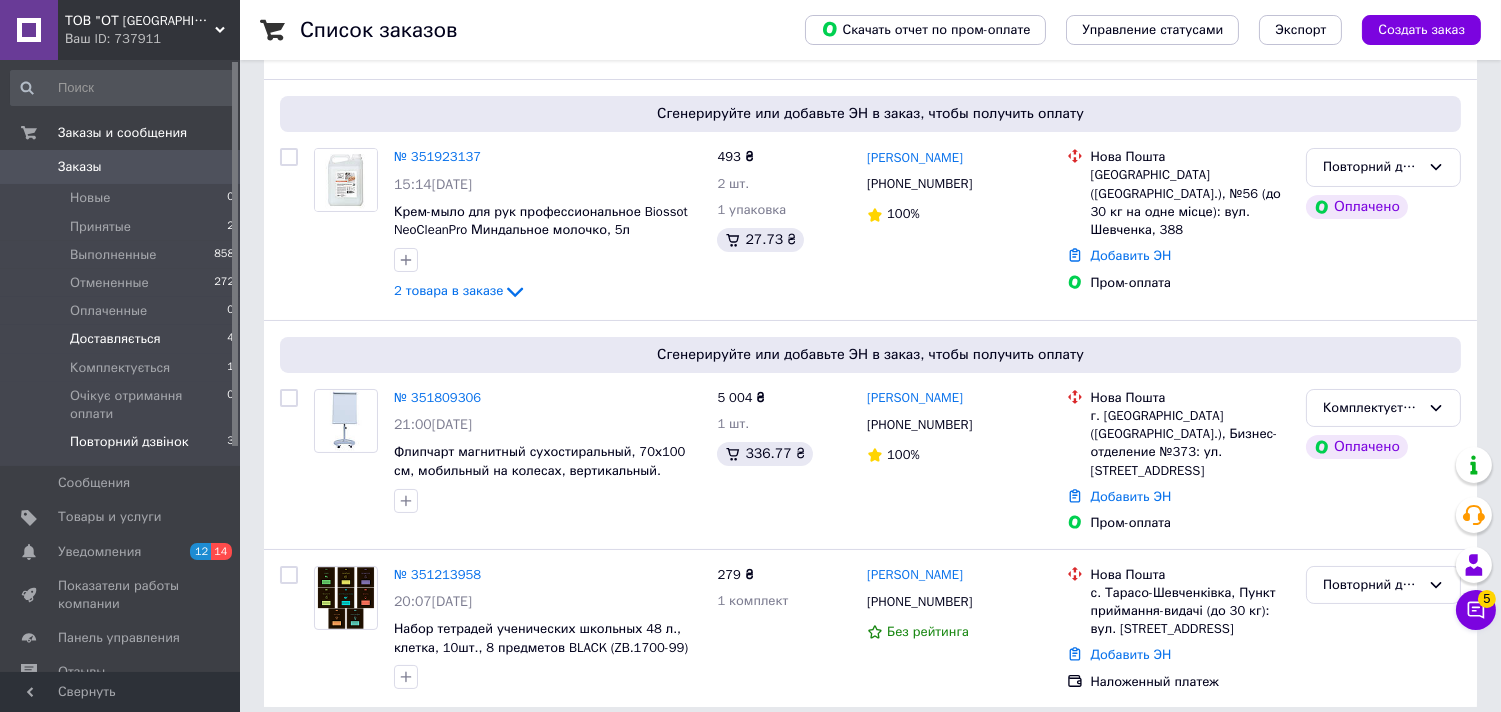 click on "Доставляється" at bounding box center (115, 339) 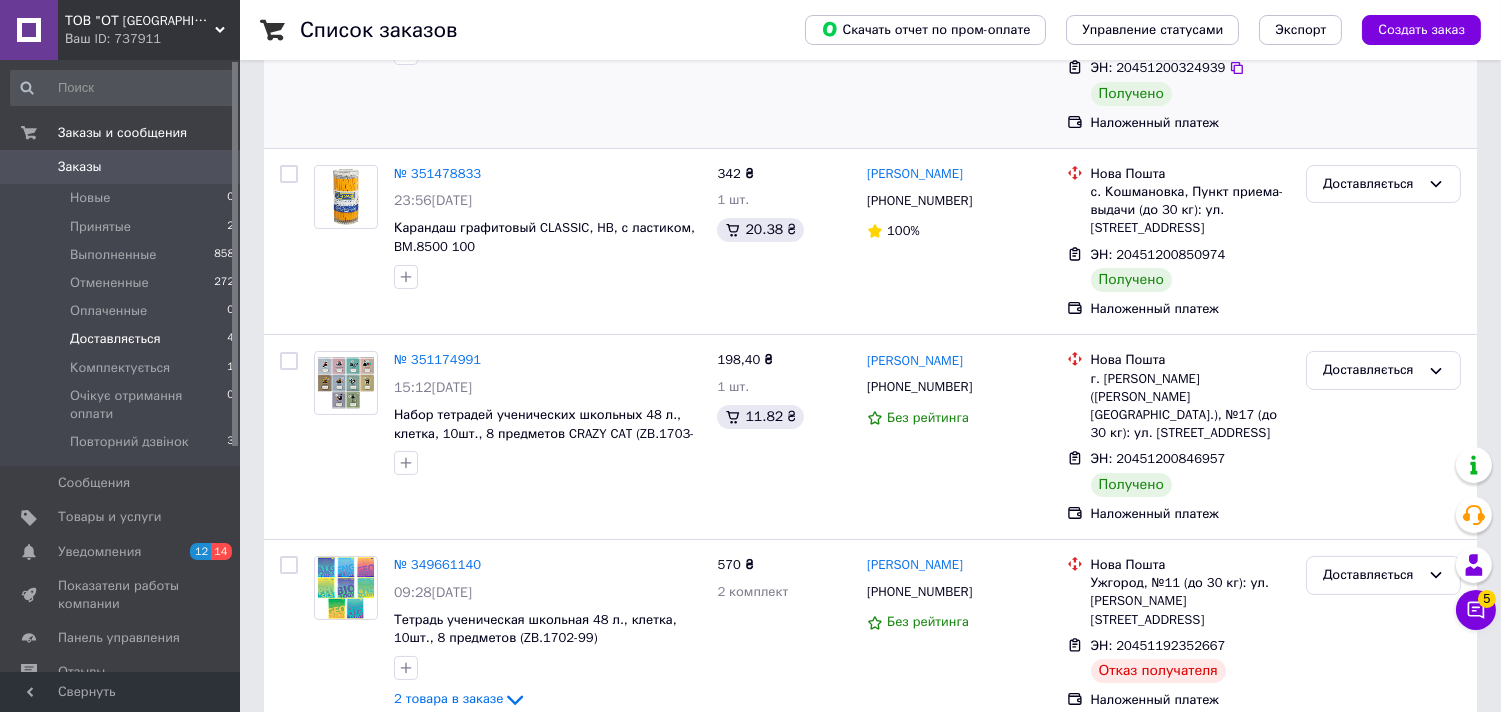 scroll, scrollTop: 346, scrollLeft: 0, axis: vertical 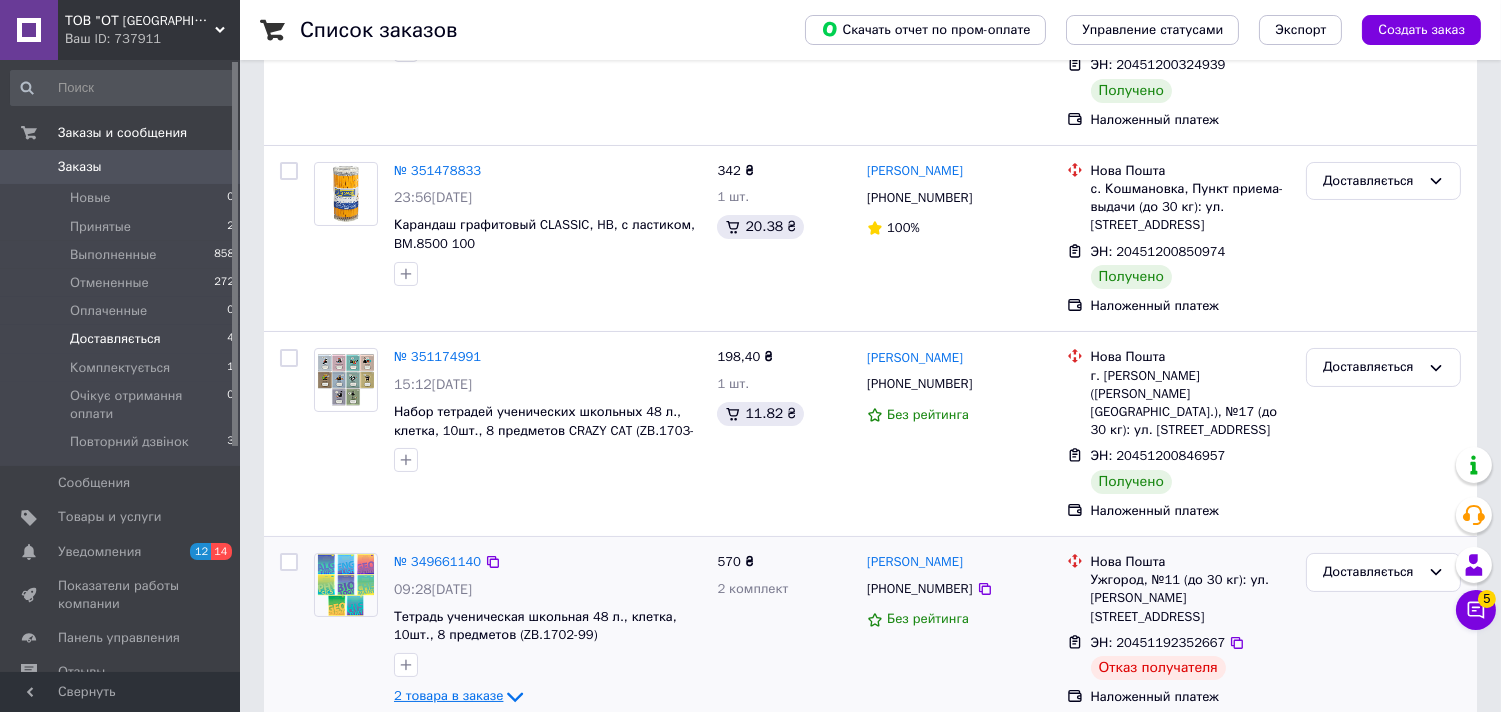 click 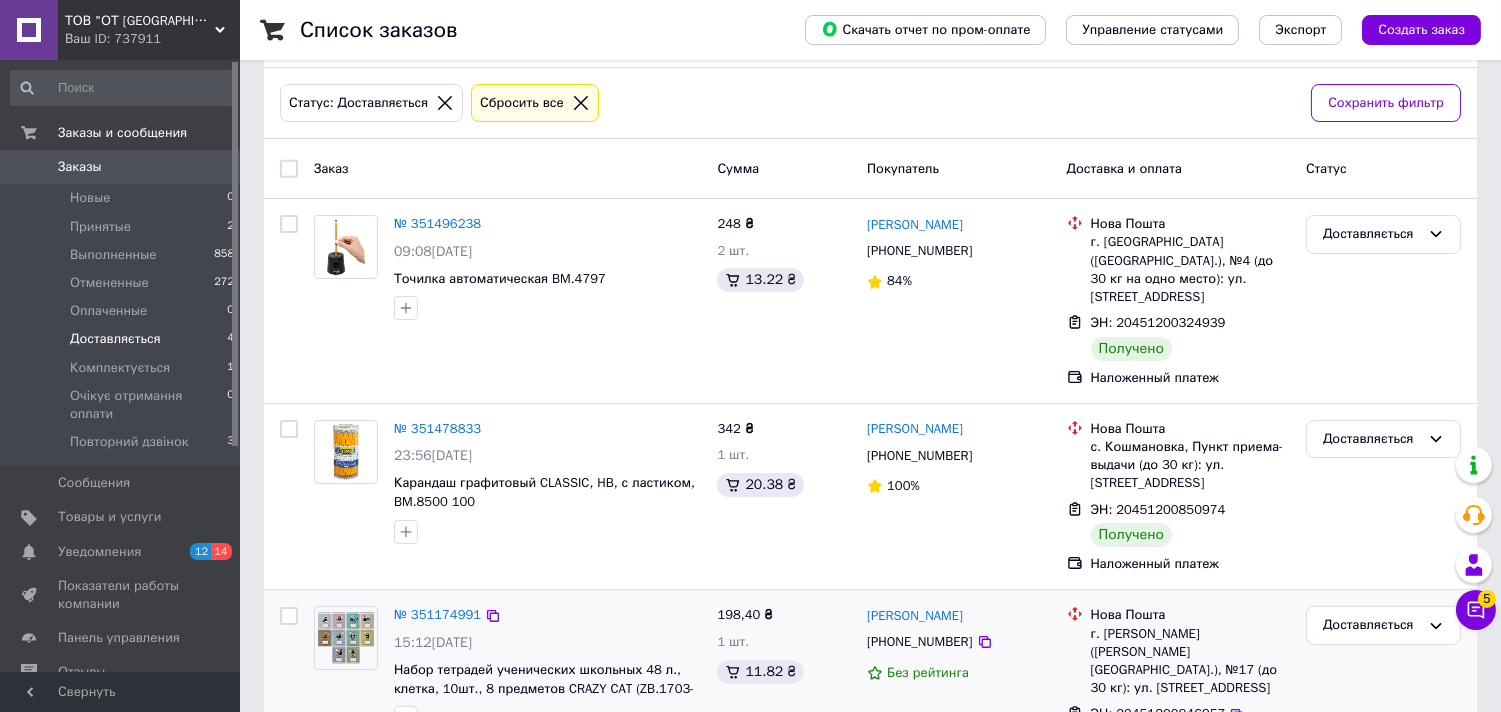 scroll, scrollTop: 0, scrollLeft: 0, axis: both 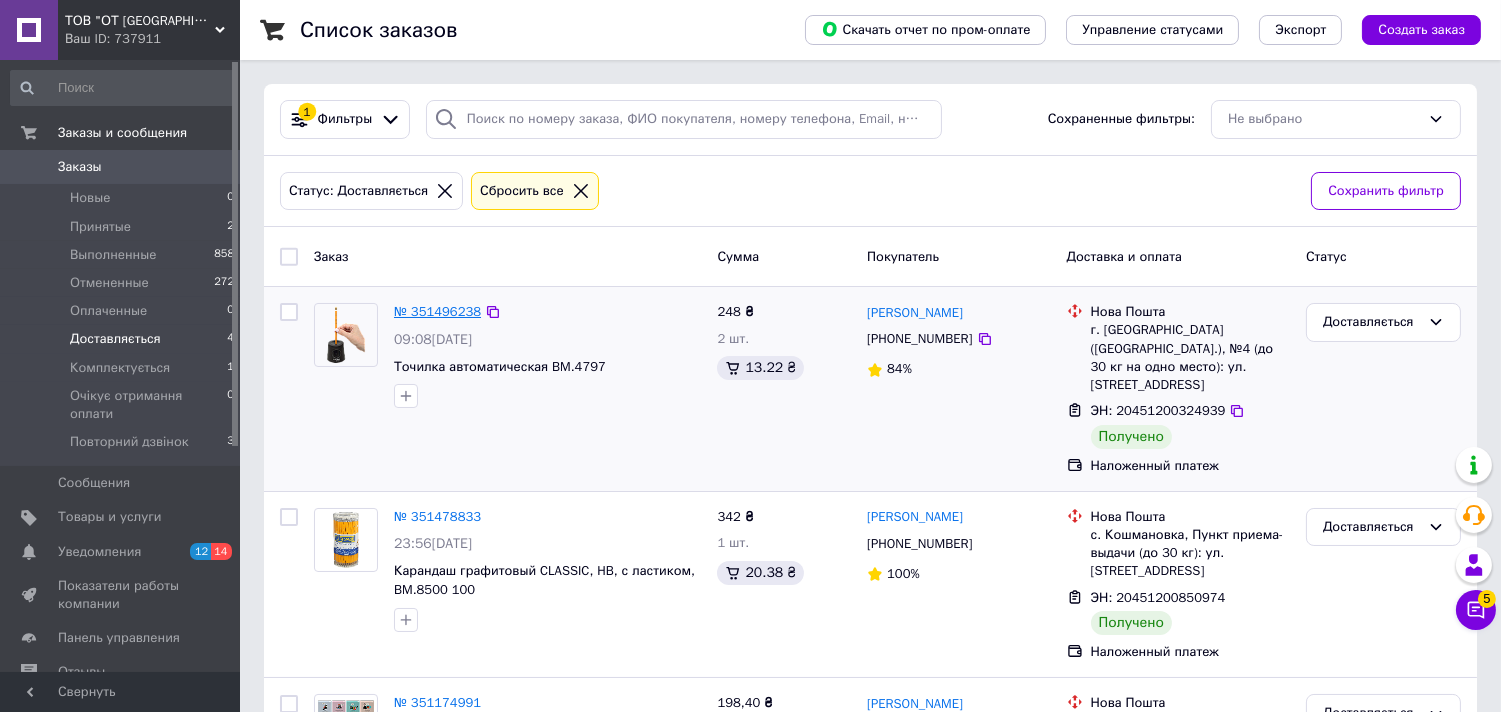 click on "№ 351496238" at bounding box center (437, 311) 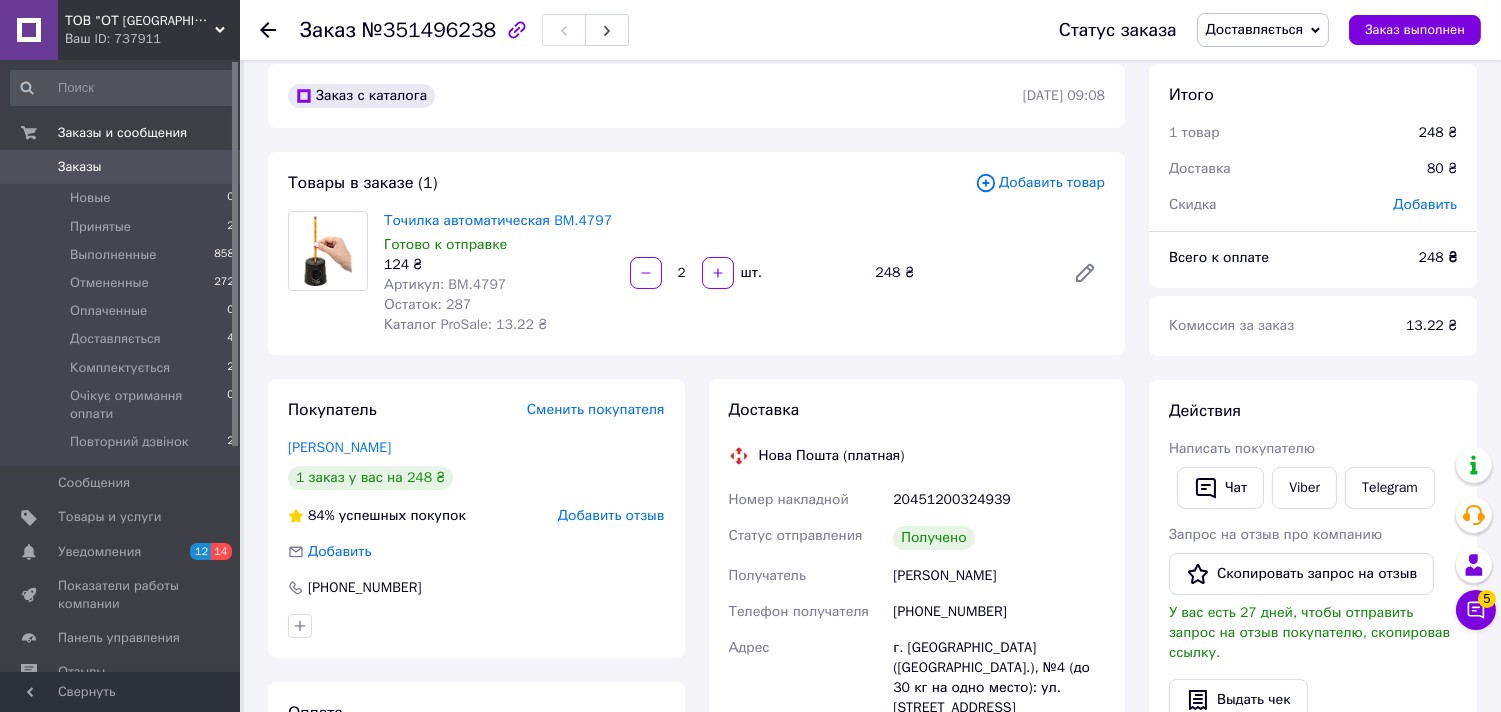 scroll, scrollTop: 0, scrollLeft: 0, axis: both 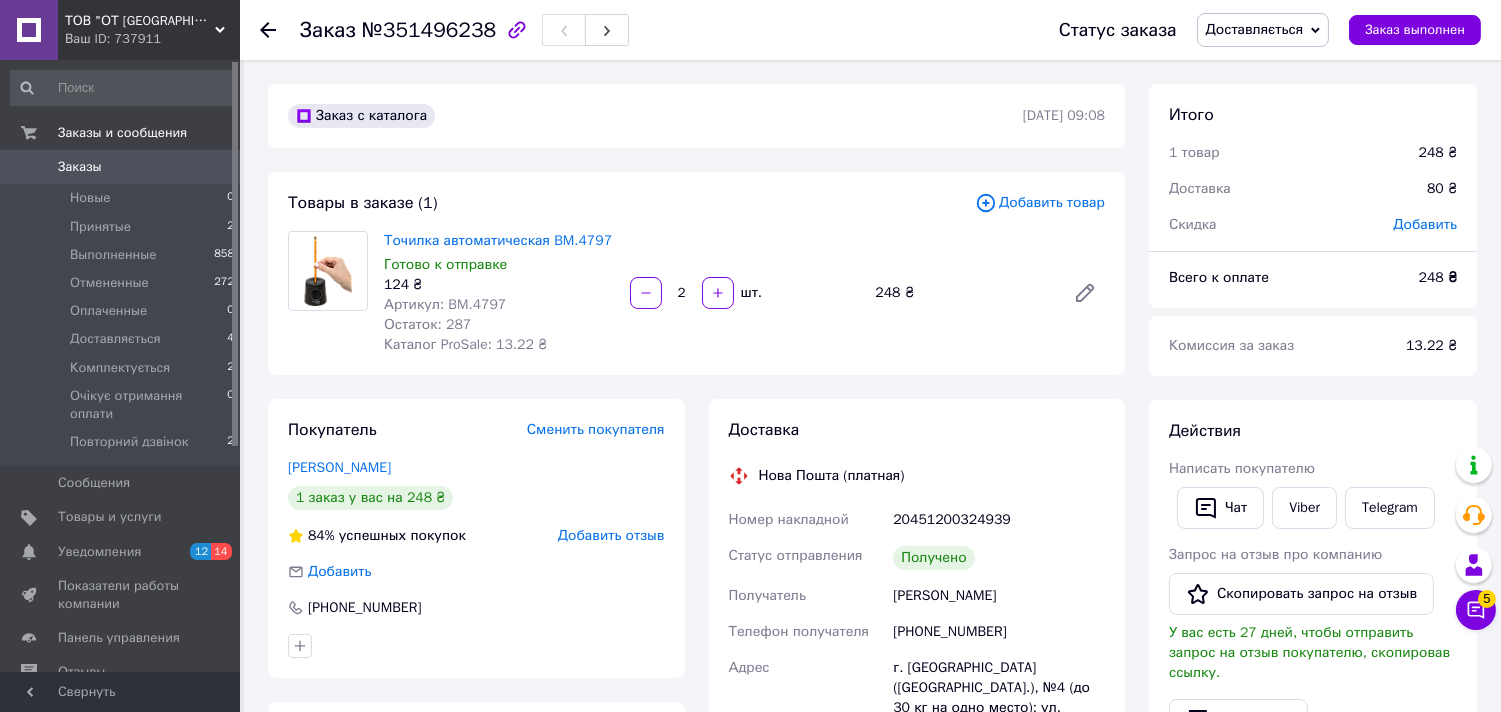 click 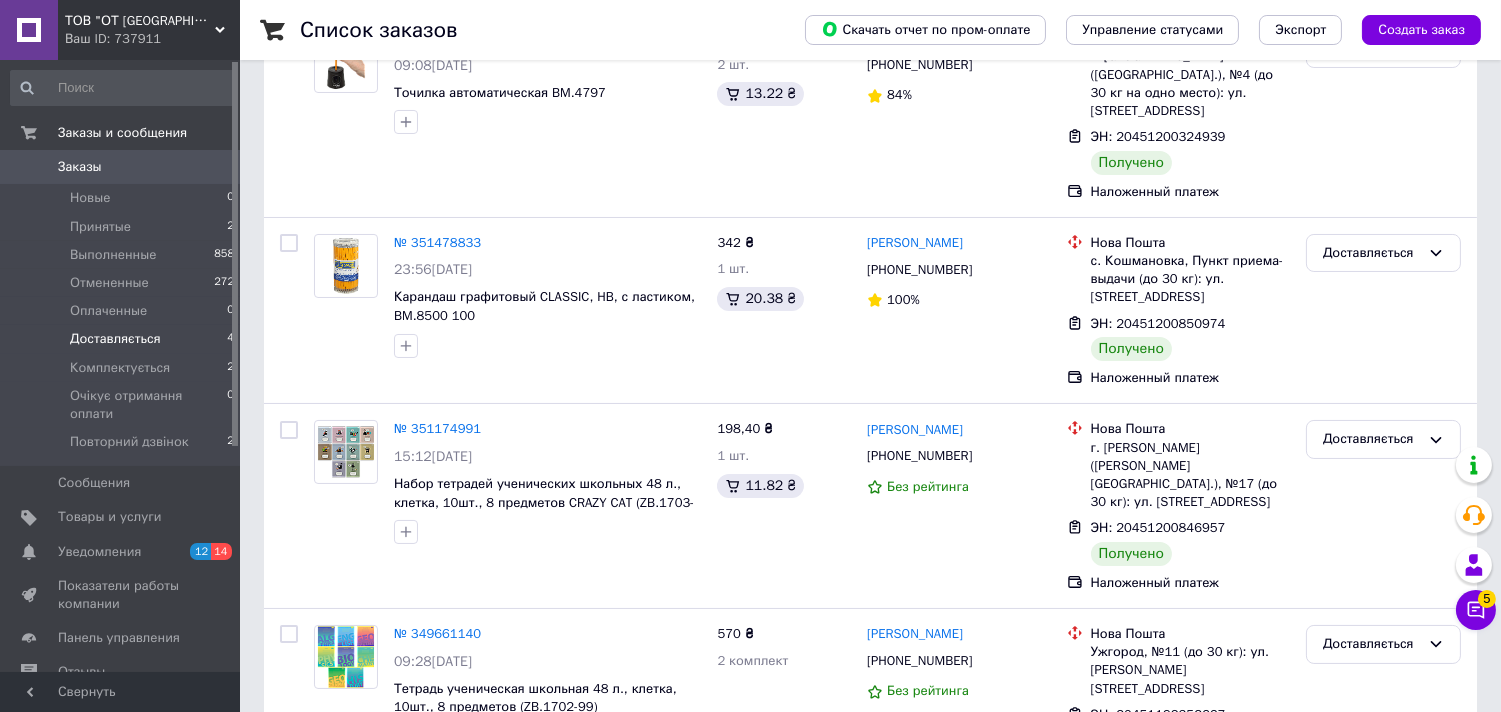 scroll, scrollTop: 235, scrollLeft: 0, axis: vertical 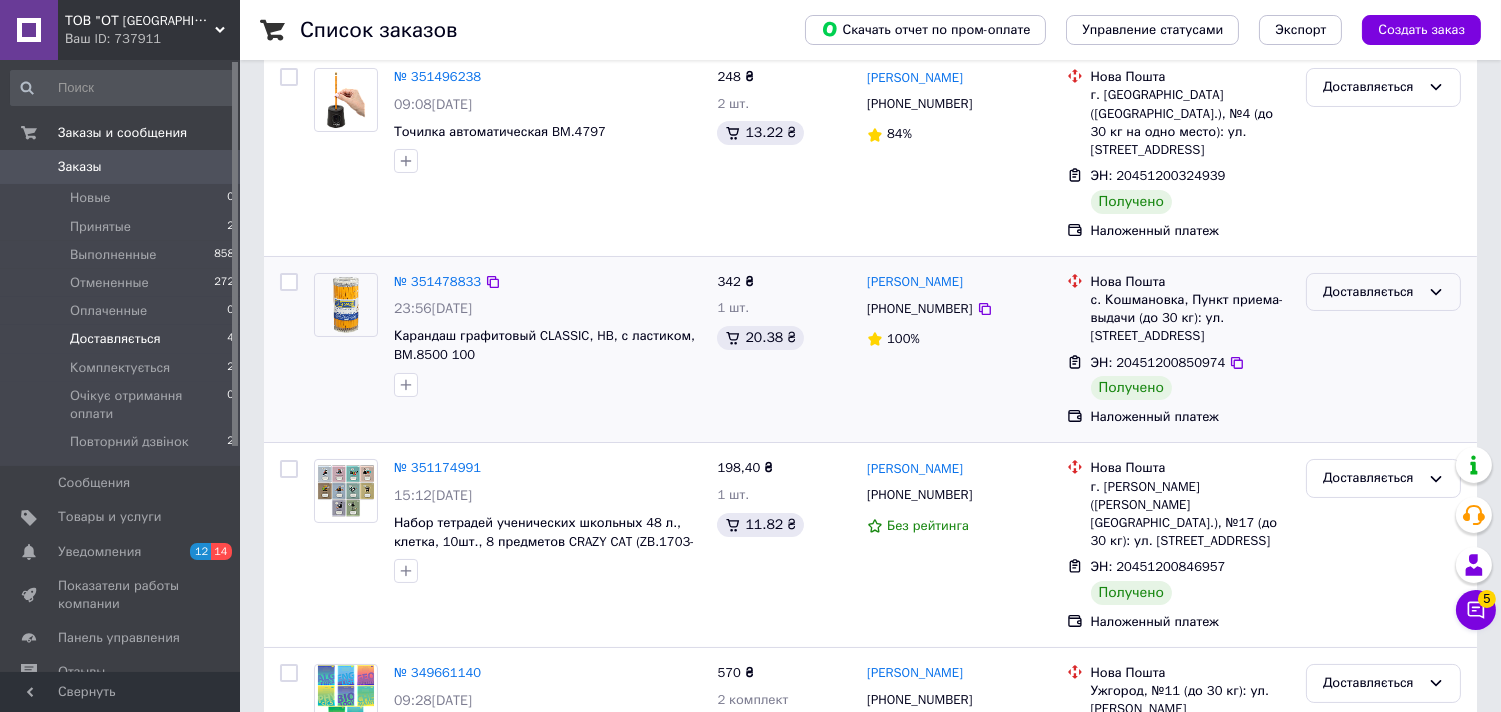 click on "Доставляється" at bounding box center [1371, 292] 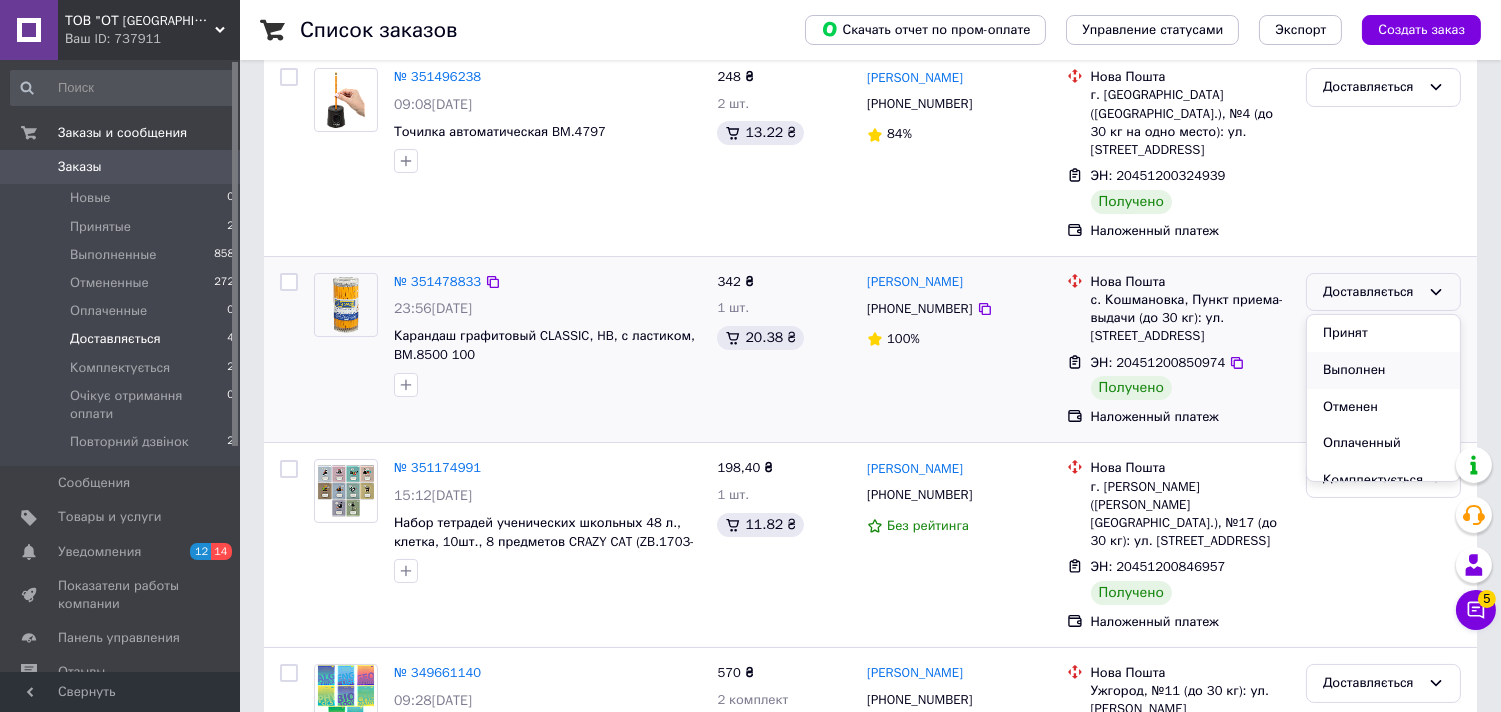 click on "Выполнен" at bounding box center (1383, 370) 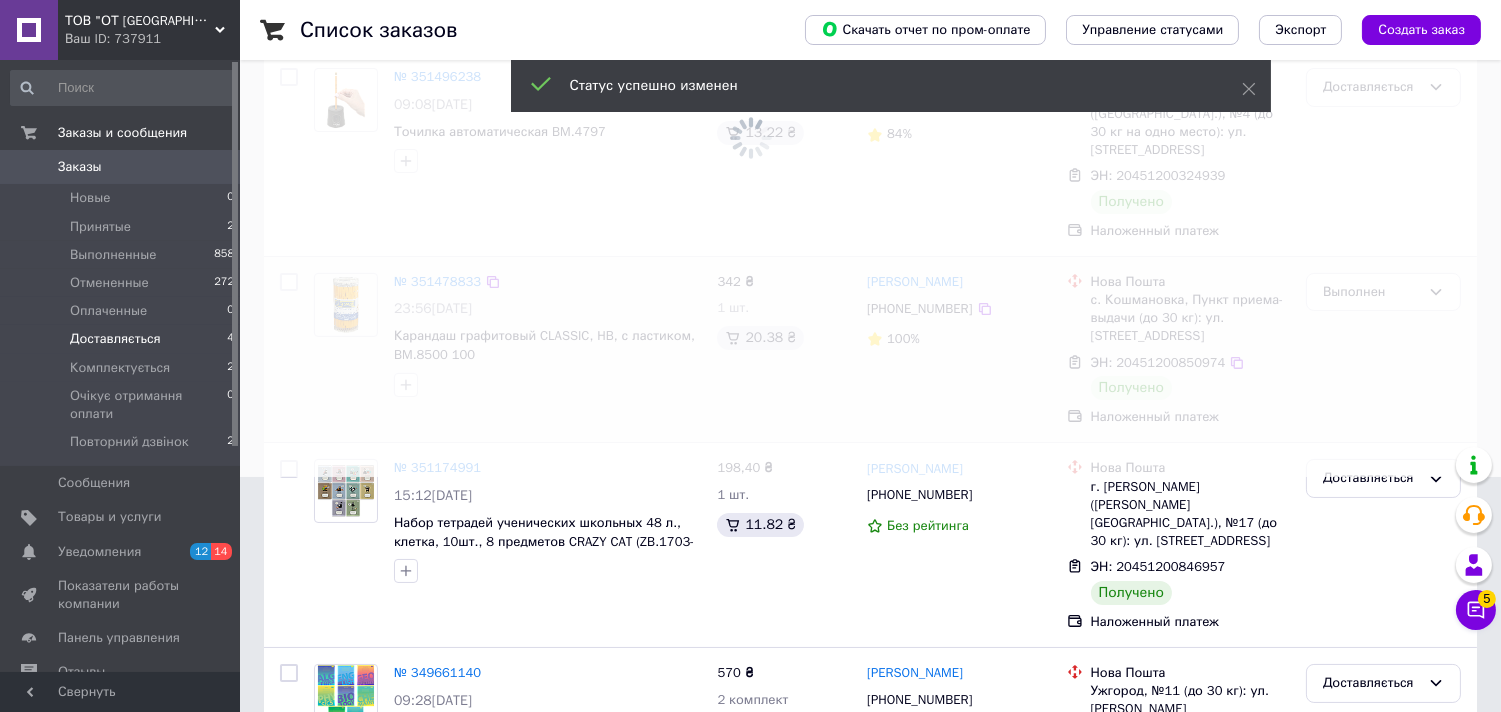 click at bounding box center [750, 121] 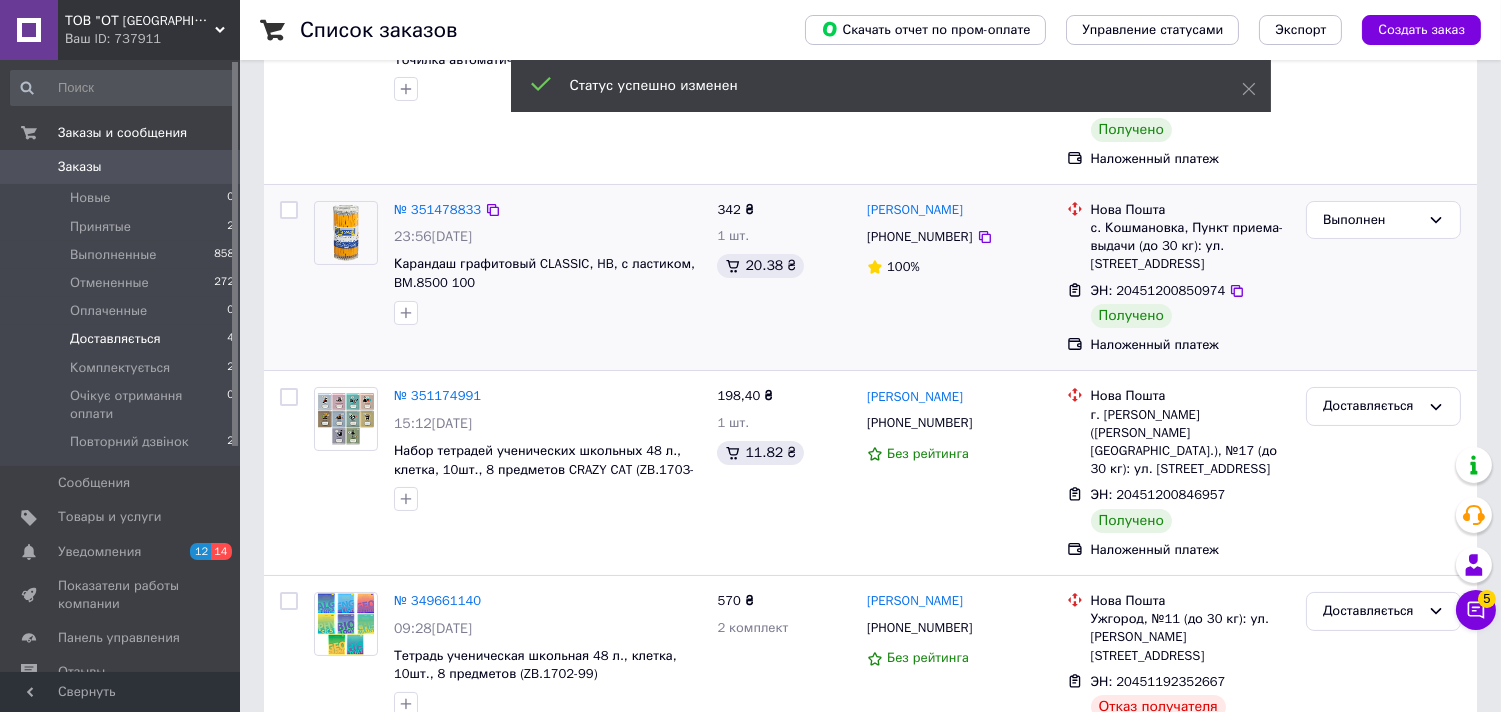 scroll, scrollTop: 346, scrollLeft: 0, axis: vertical 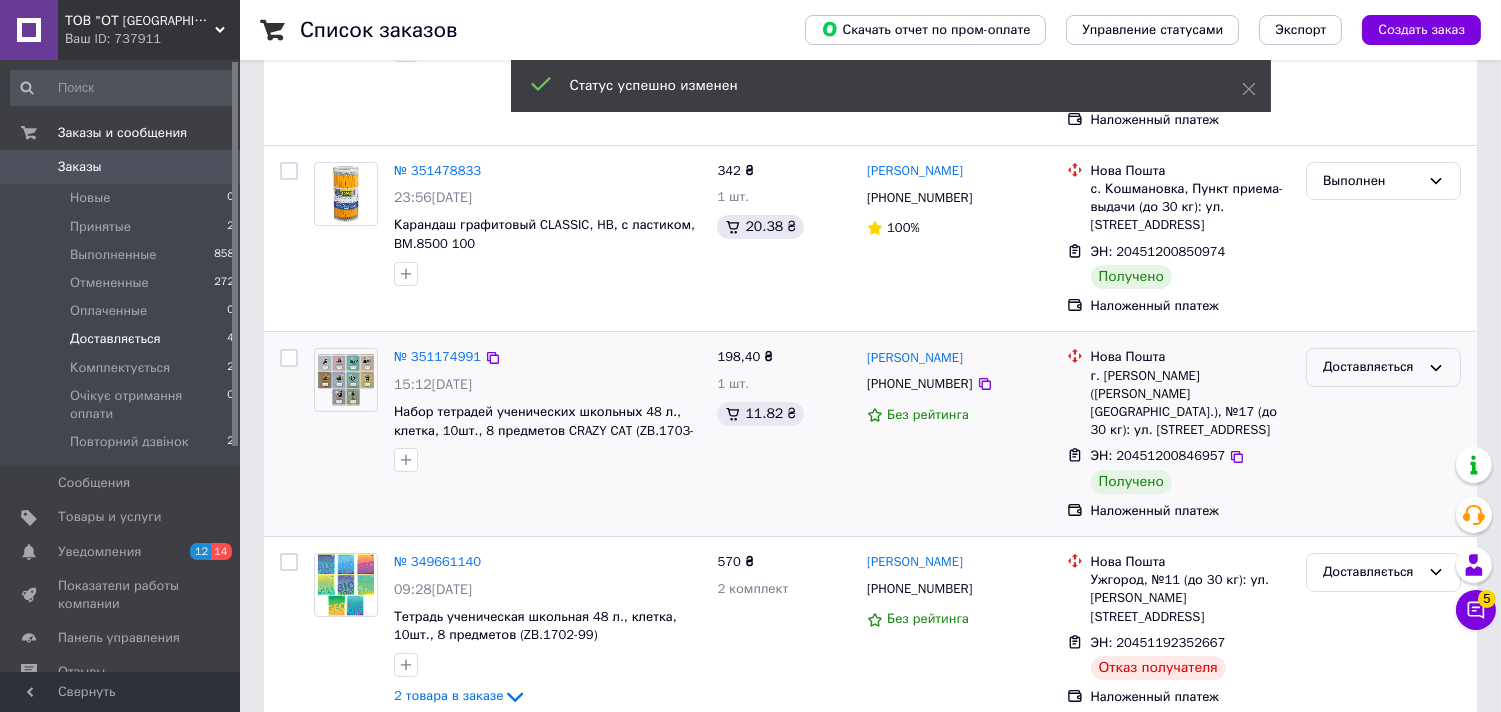 click on "Доставляється" at bounding box center [1383, 367] 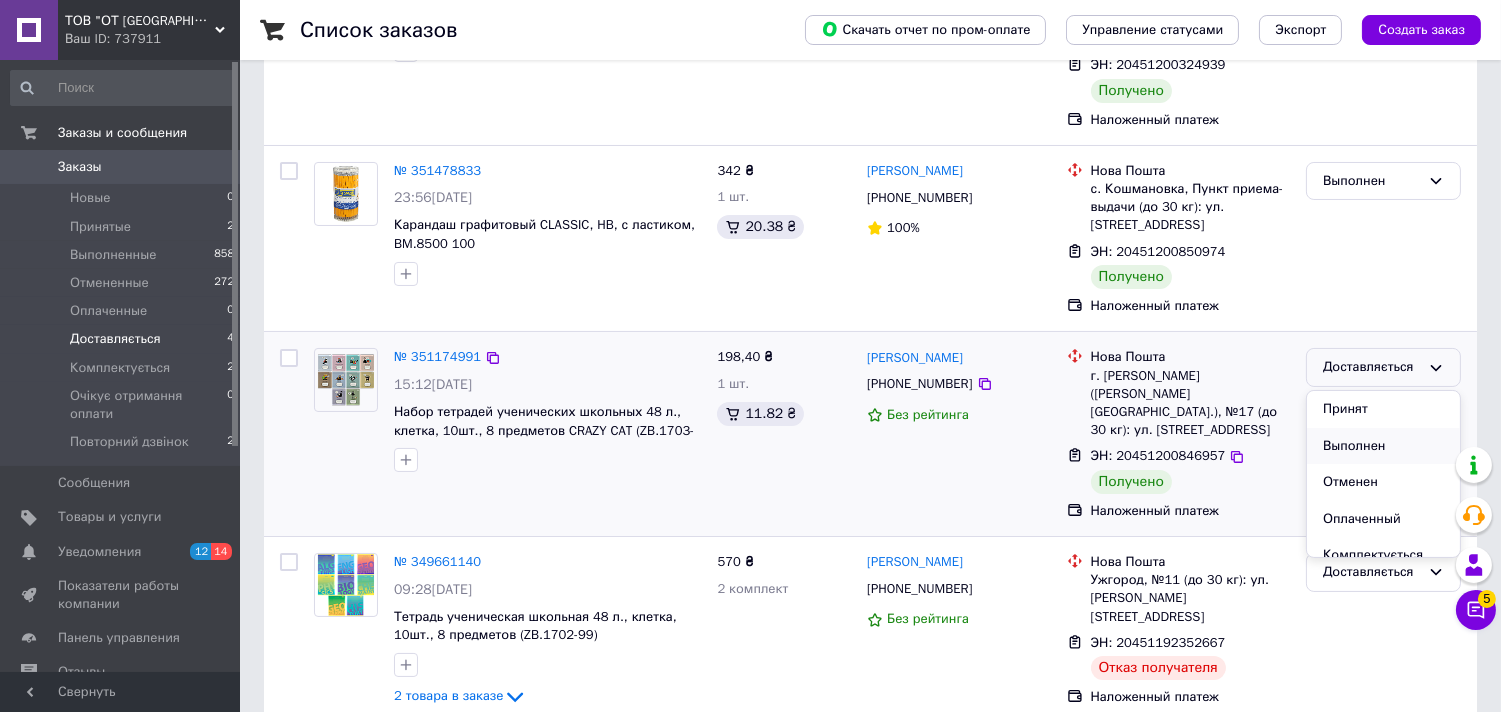 click on "Выполнен" at bounding box center (1383, 446) 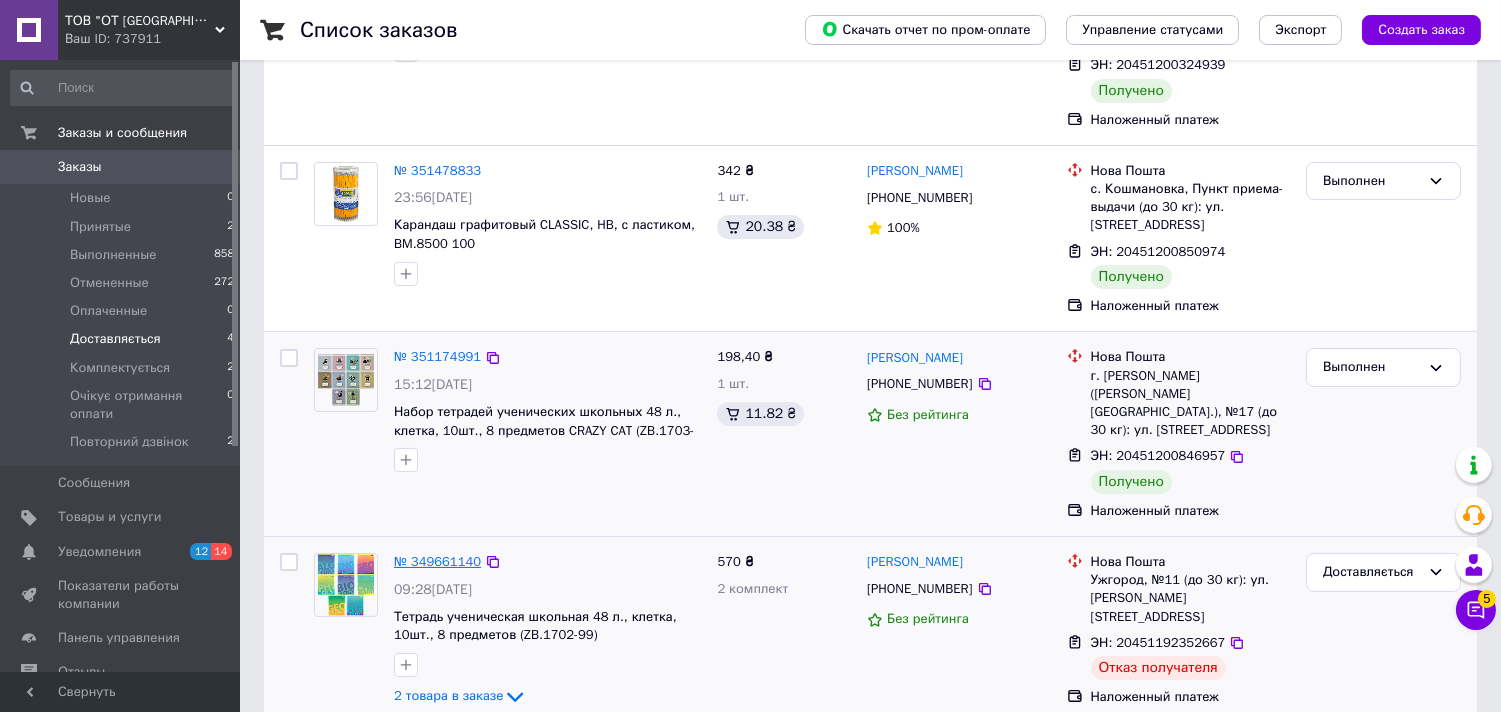 click on "№ 349661140" at bounding box center [437, 561] 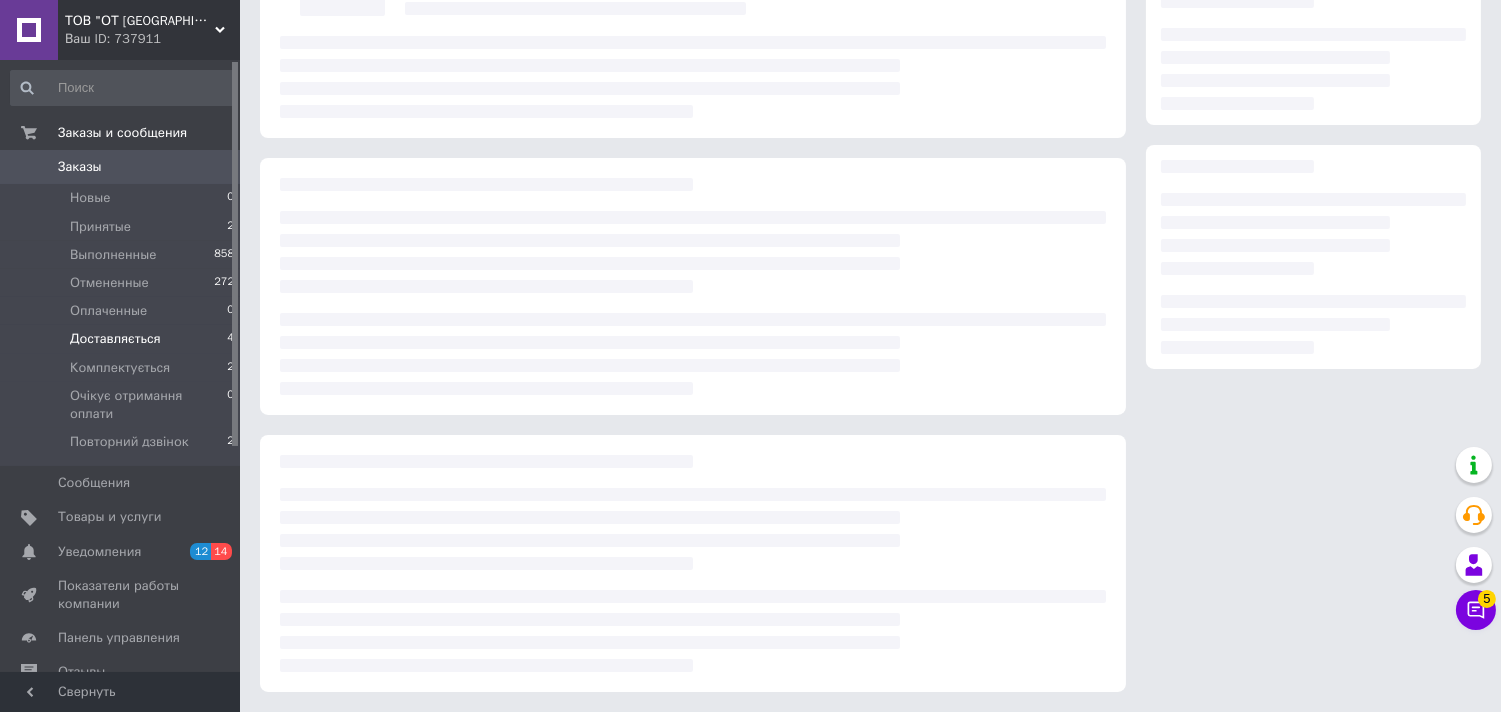 scroll, scrollTop: 346, scrollLeft: 0, axis: vertical 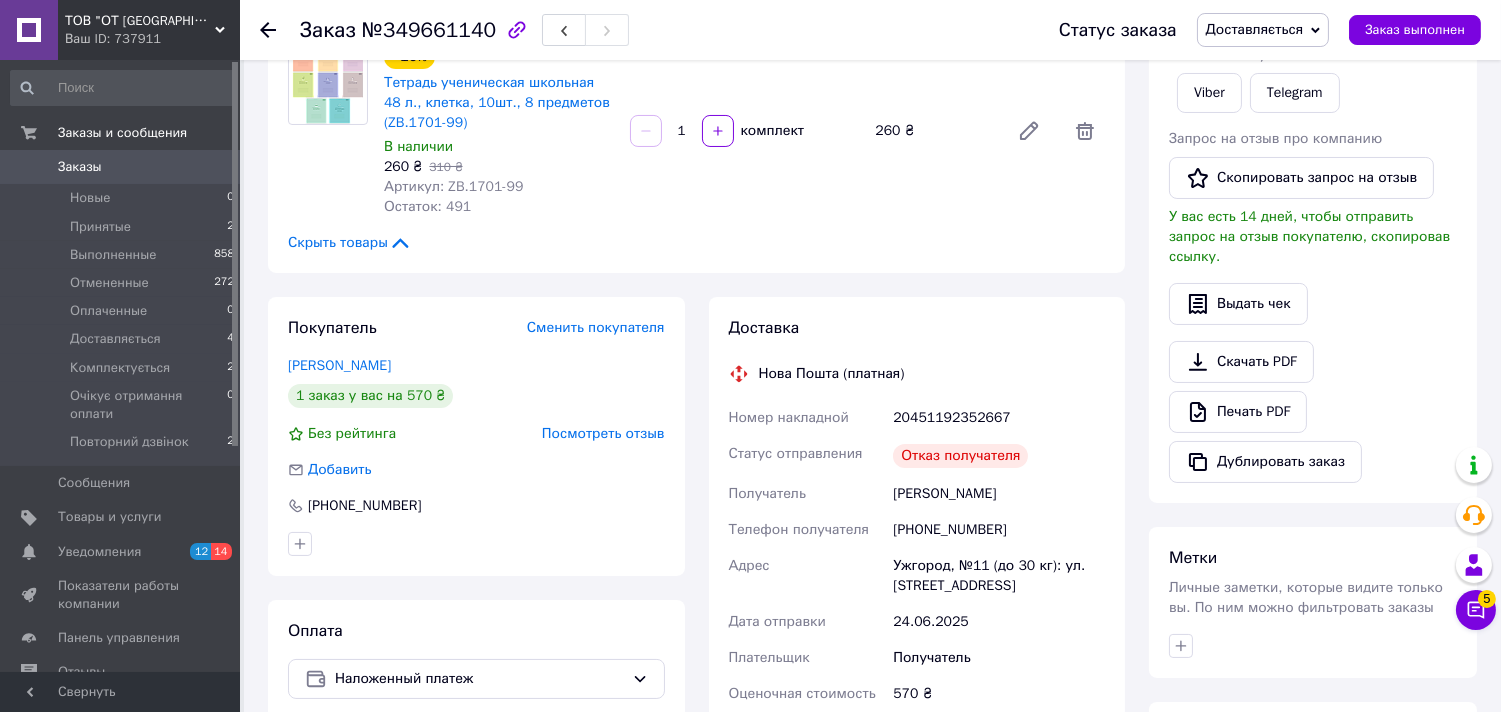 click on "Доставляється" at bounding box center (1263, 30) 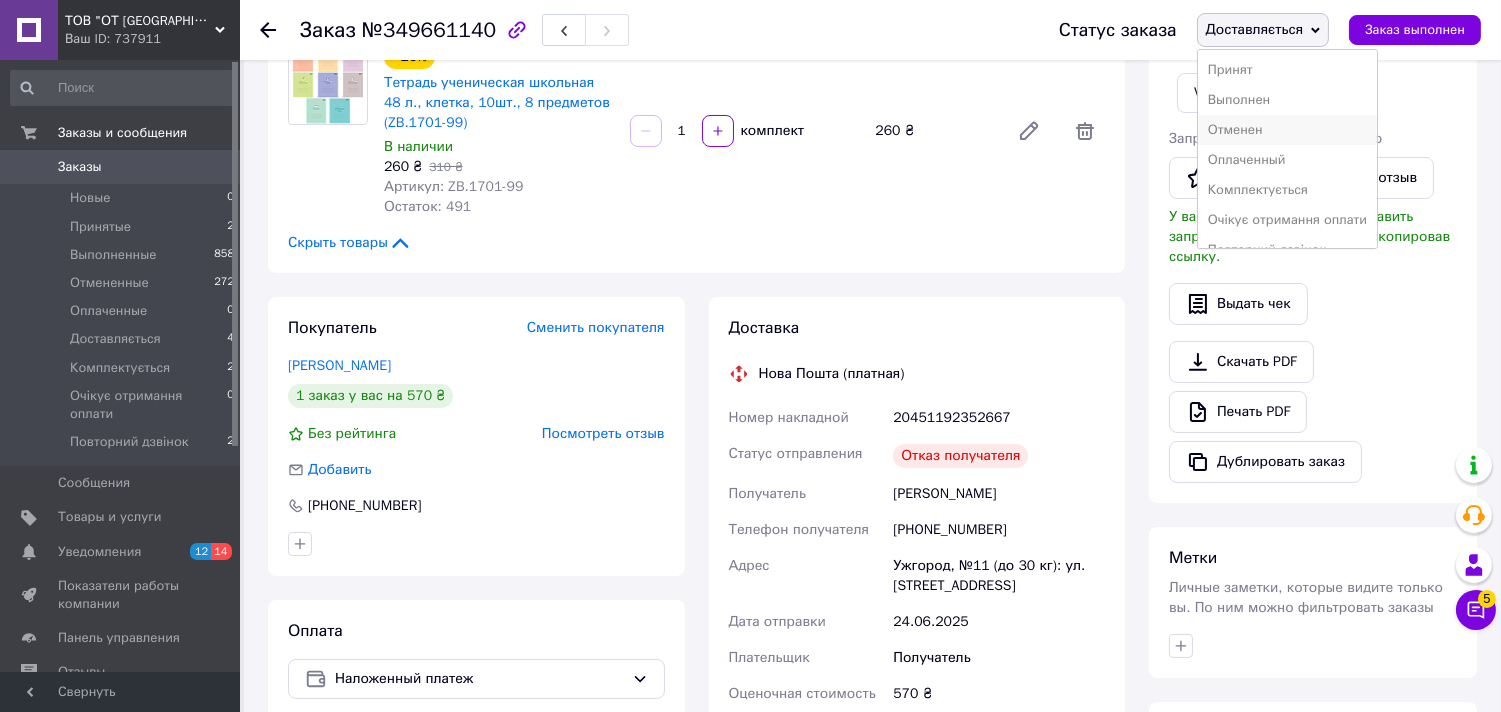 click on "Отменен" at bounding box center (1287, 130) 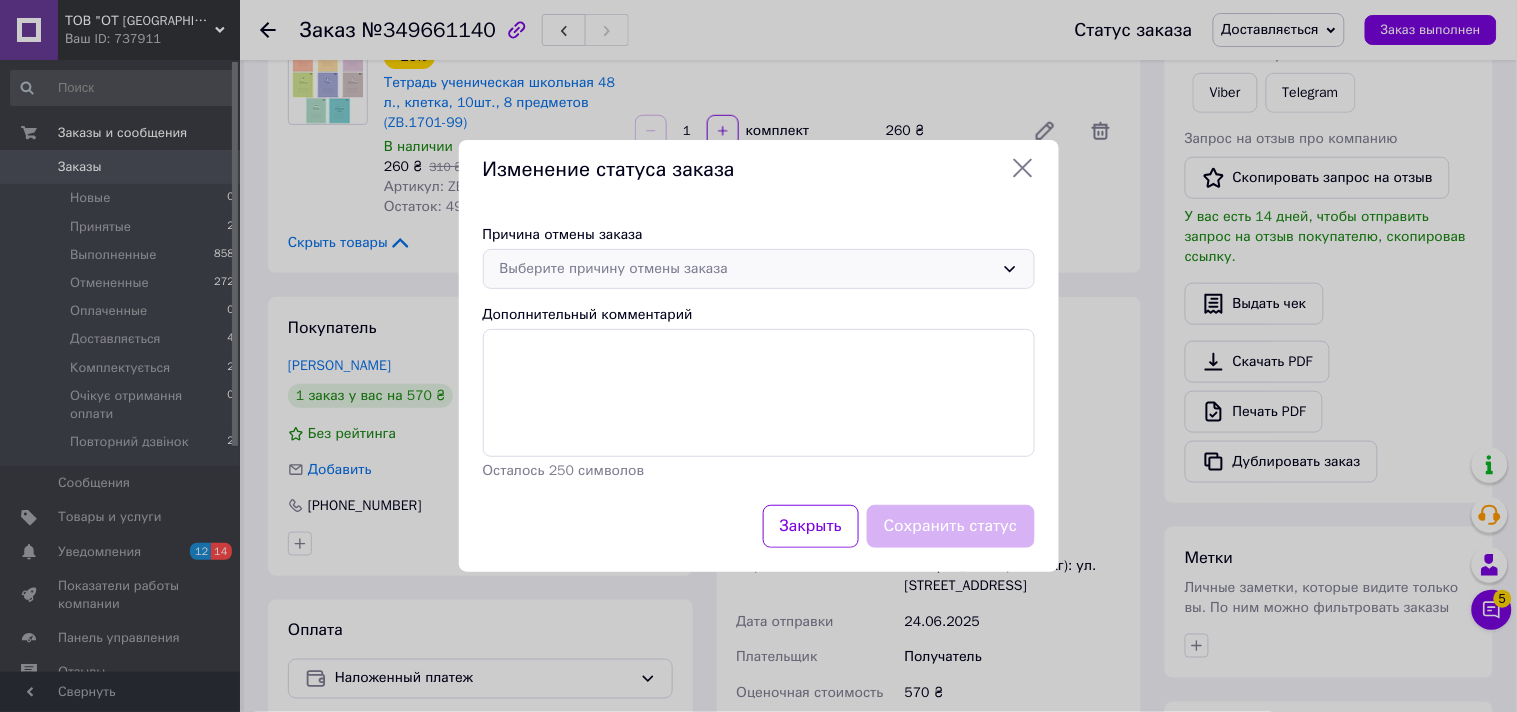 click on "Выберите причину отмены заказа" at bounding box center [747, 269] 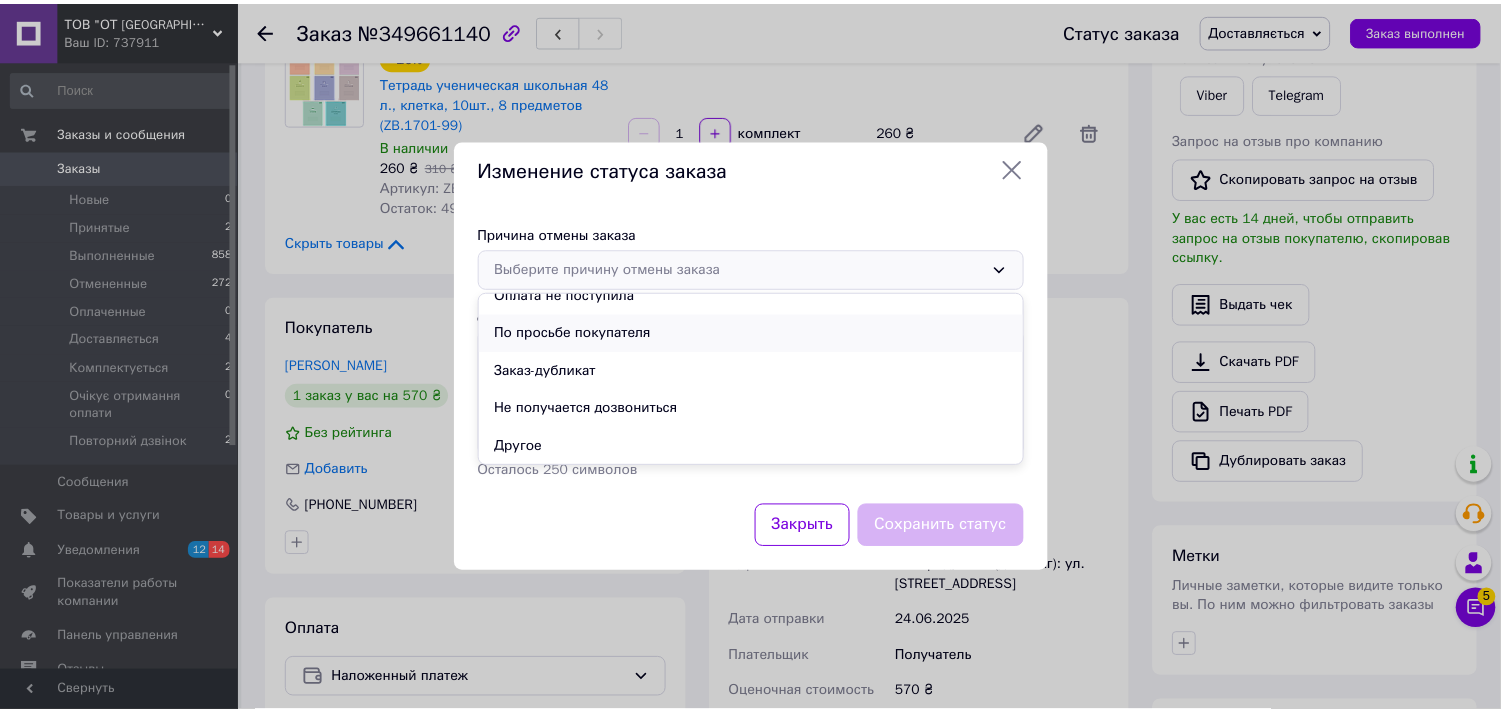 scroll, scrollTop: 0, scrollLeft: 0, axis: both 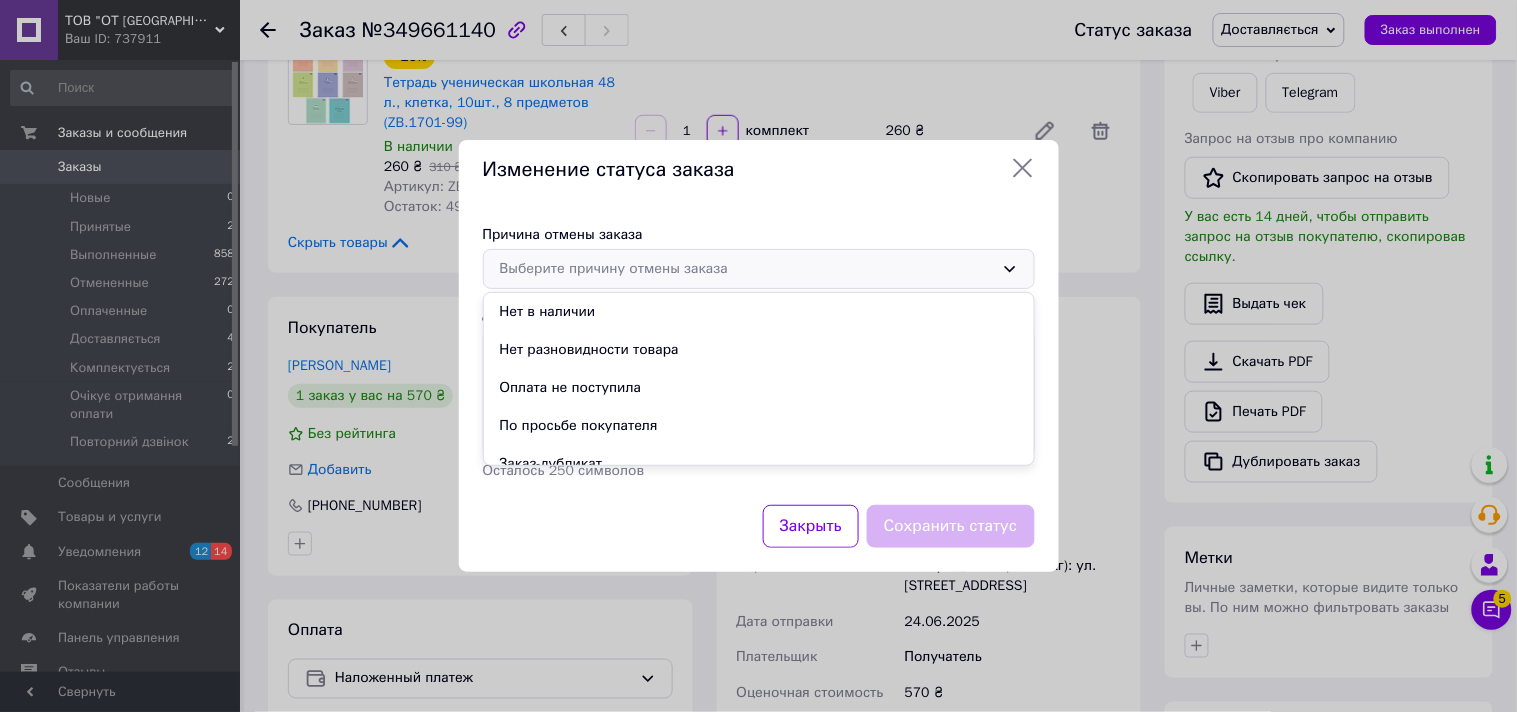click 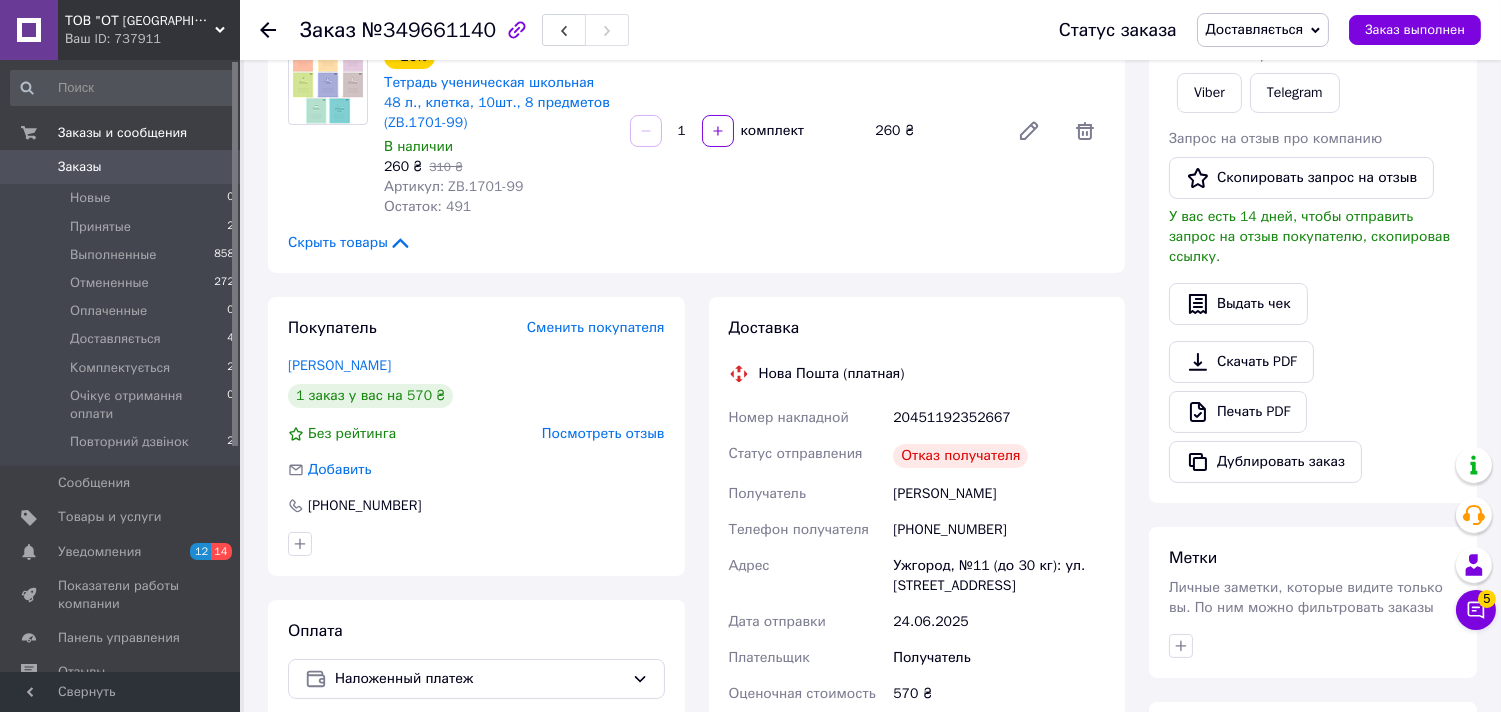 click on "Доставляється" at bounding box center (1255, 29) 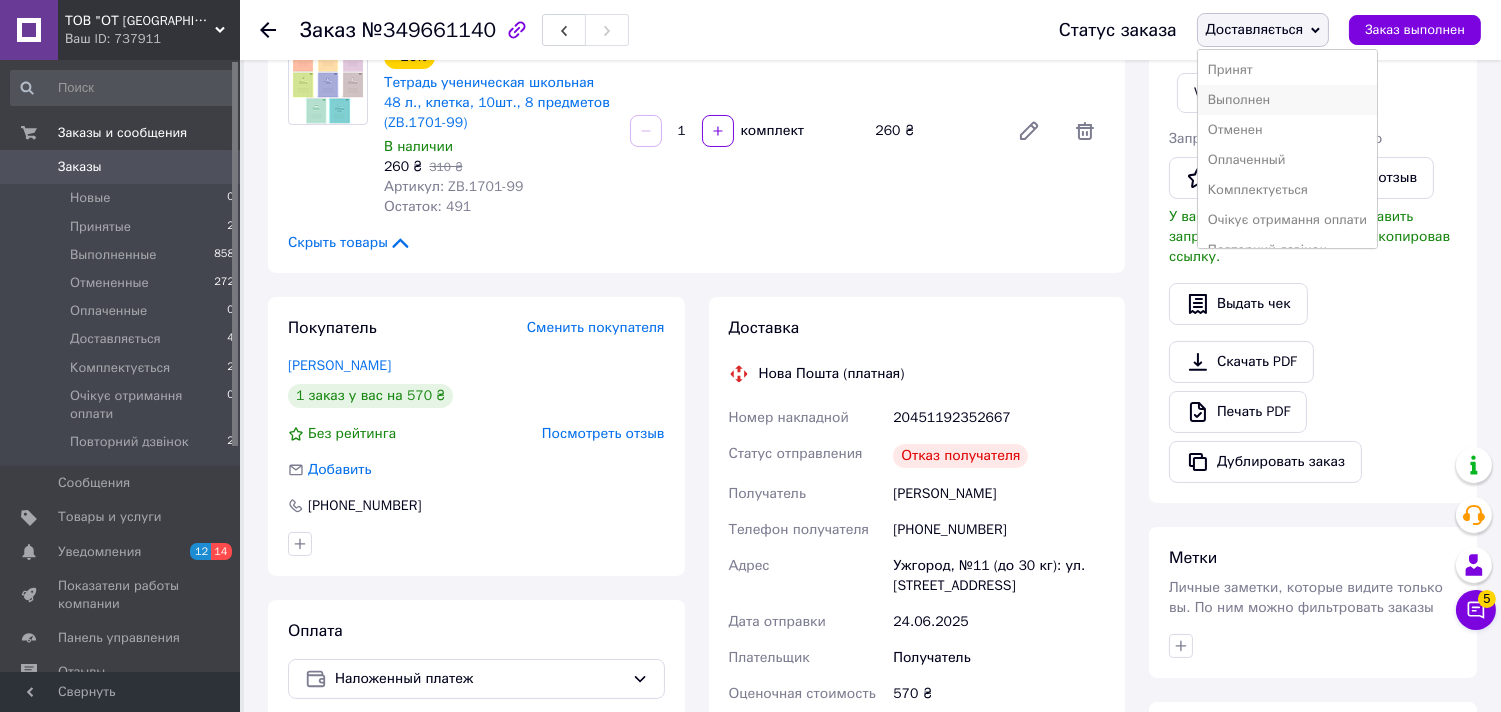 click on "Выполнен" at bounding box center (1287, 100) 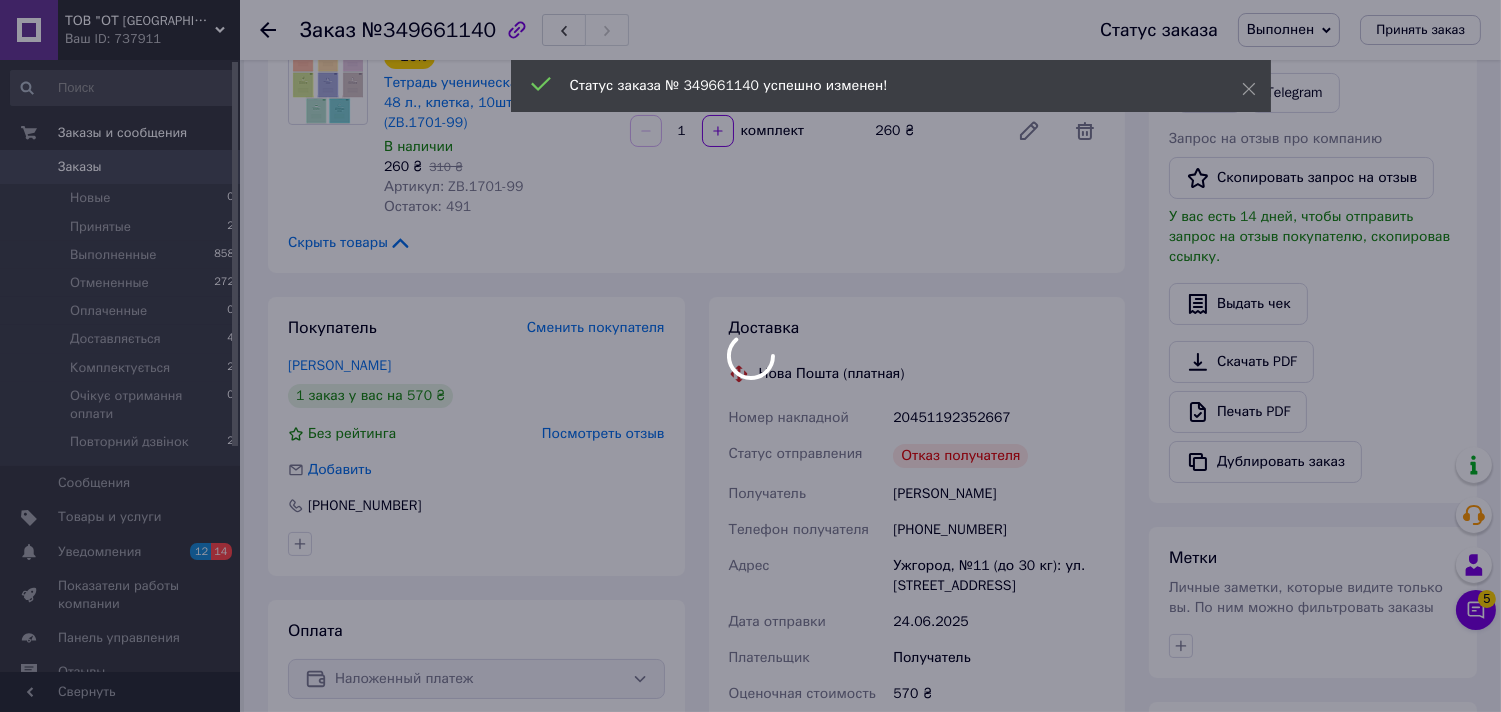 scroll, scrollTop: 155, scrollLeft: 0, axis: vertical 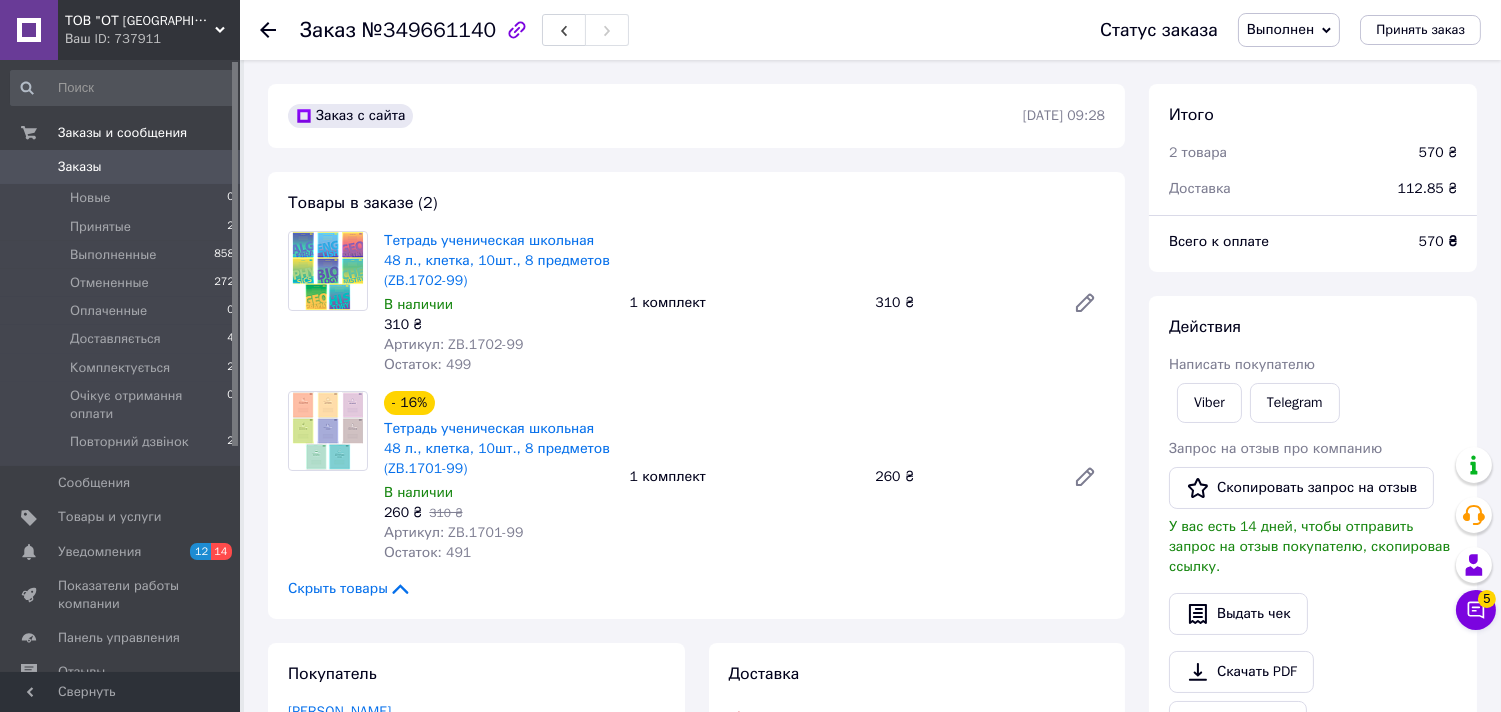 click 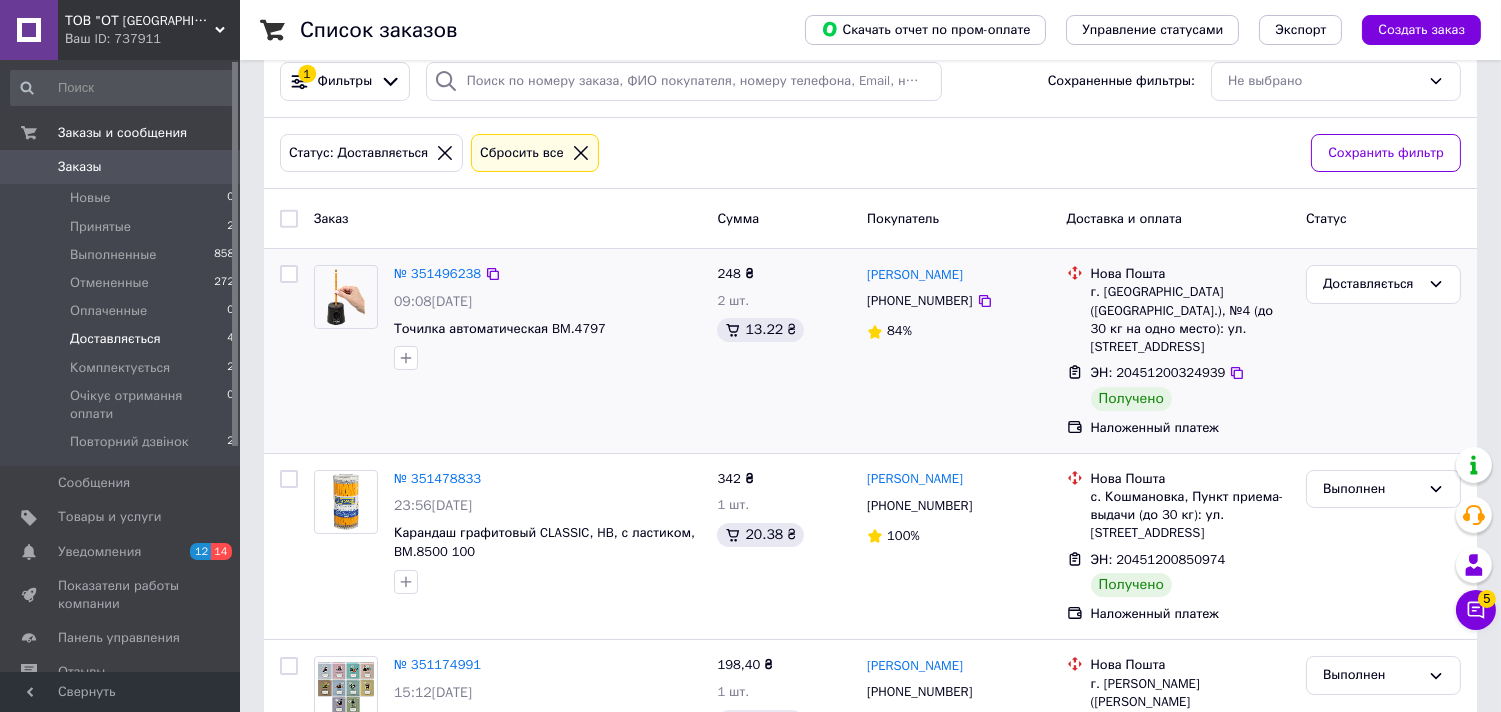 scroll, scrollTop: 0, scrollLeft: 0, axis: both 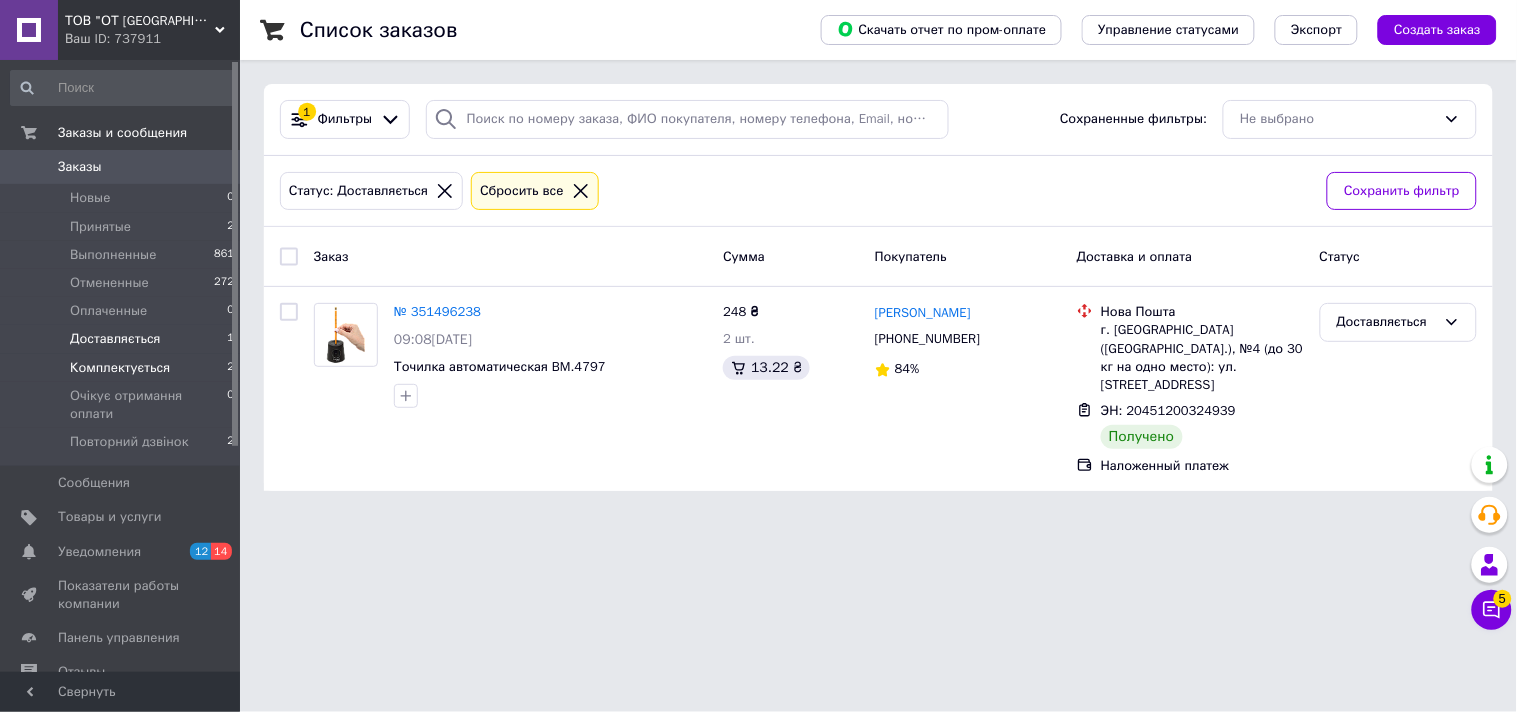 click on "Комплектується" at bounding box center (120, 368) 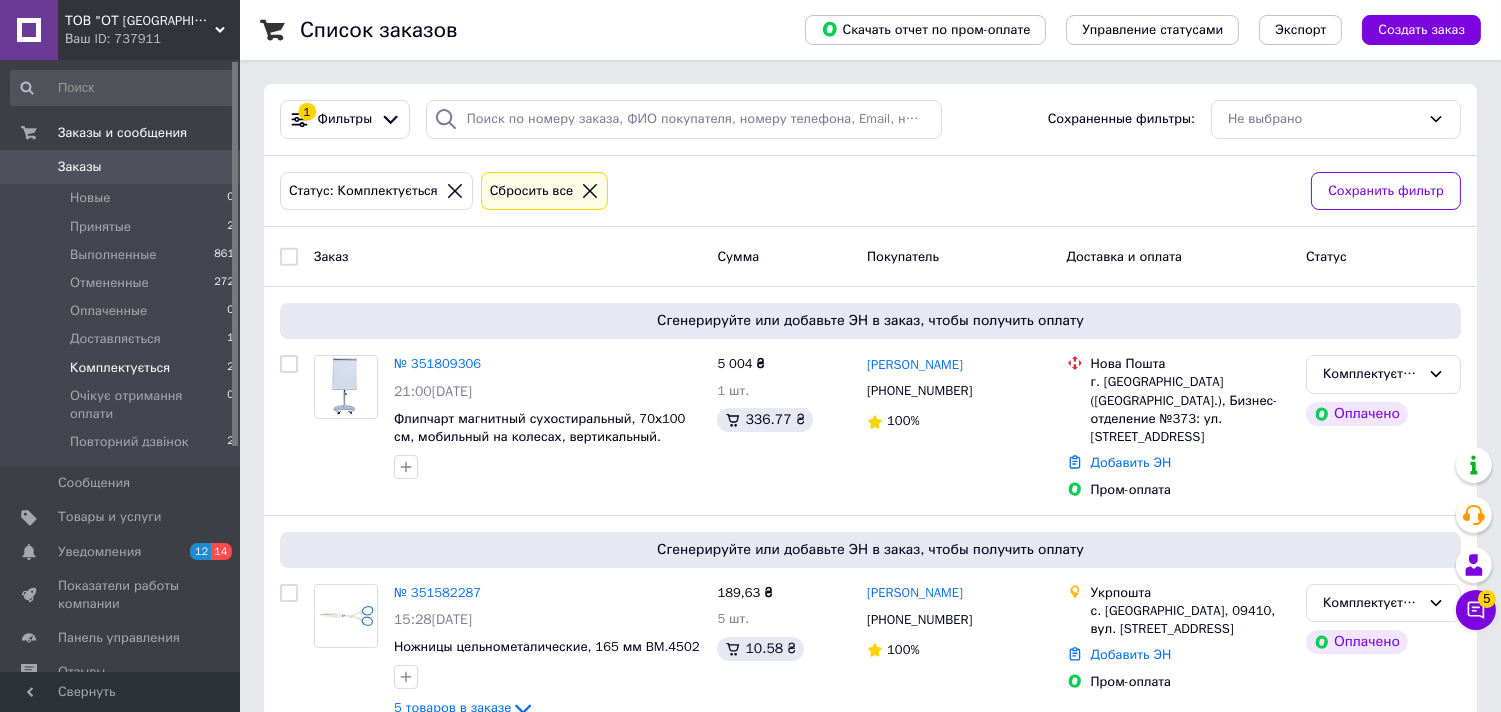 scroll, scrollTop: 31, scrollLeft: 0, axis: vertical 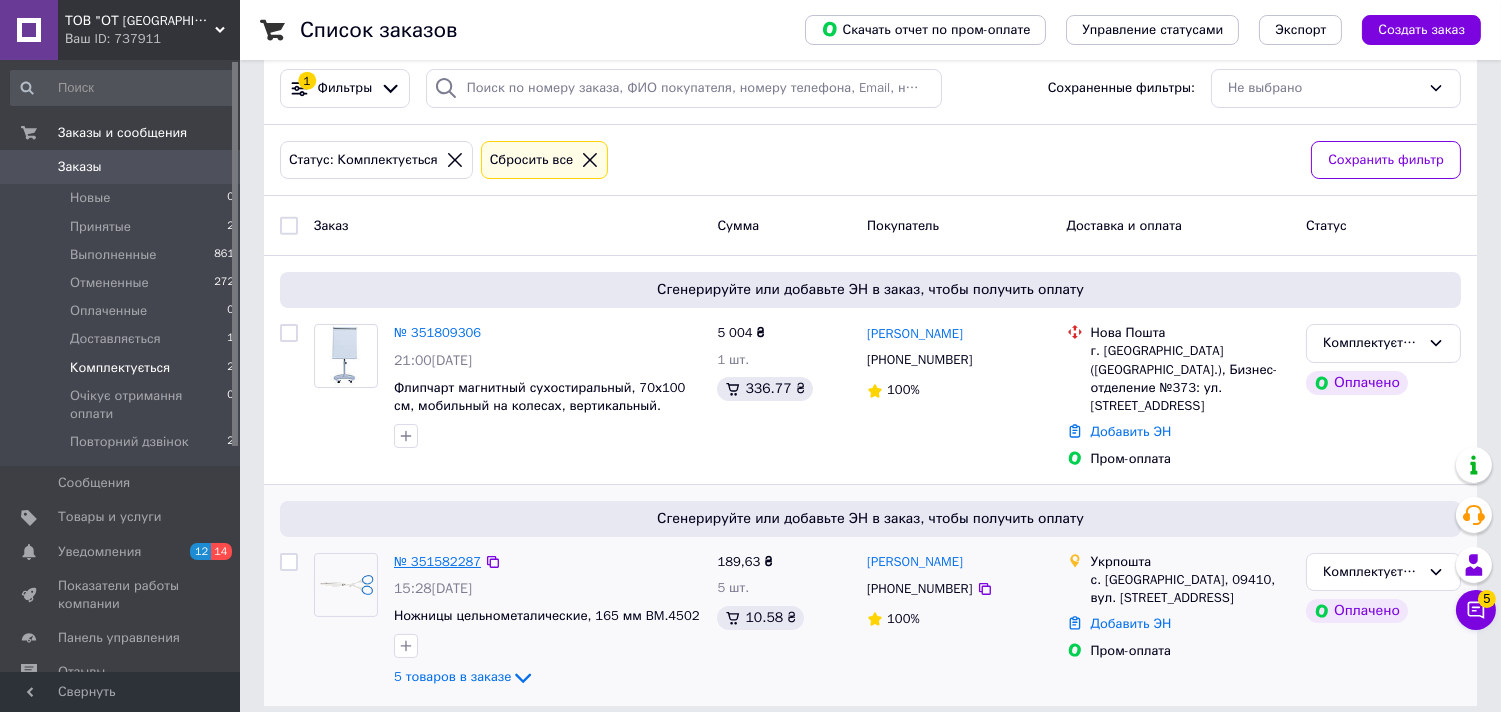 click on "№ 351582287" at bounding box center (437, 561) 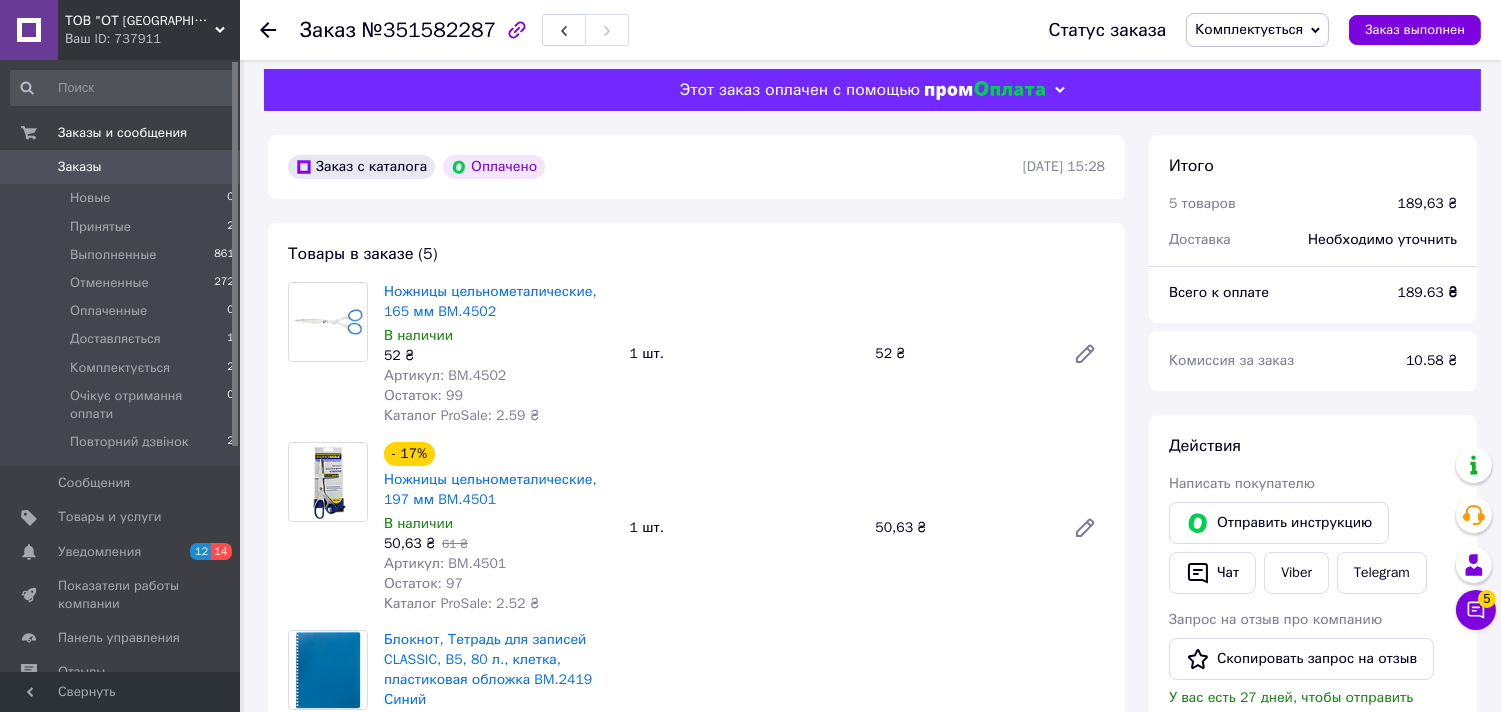 scroll, scrollTop: 0, scrollLeft: 0, axis: both 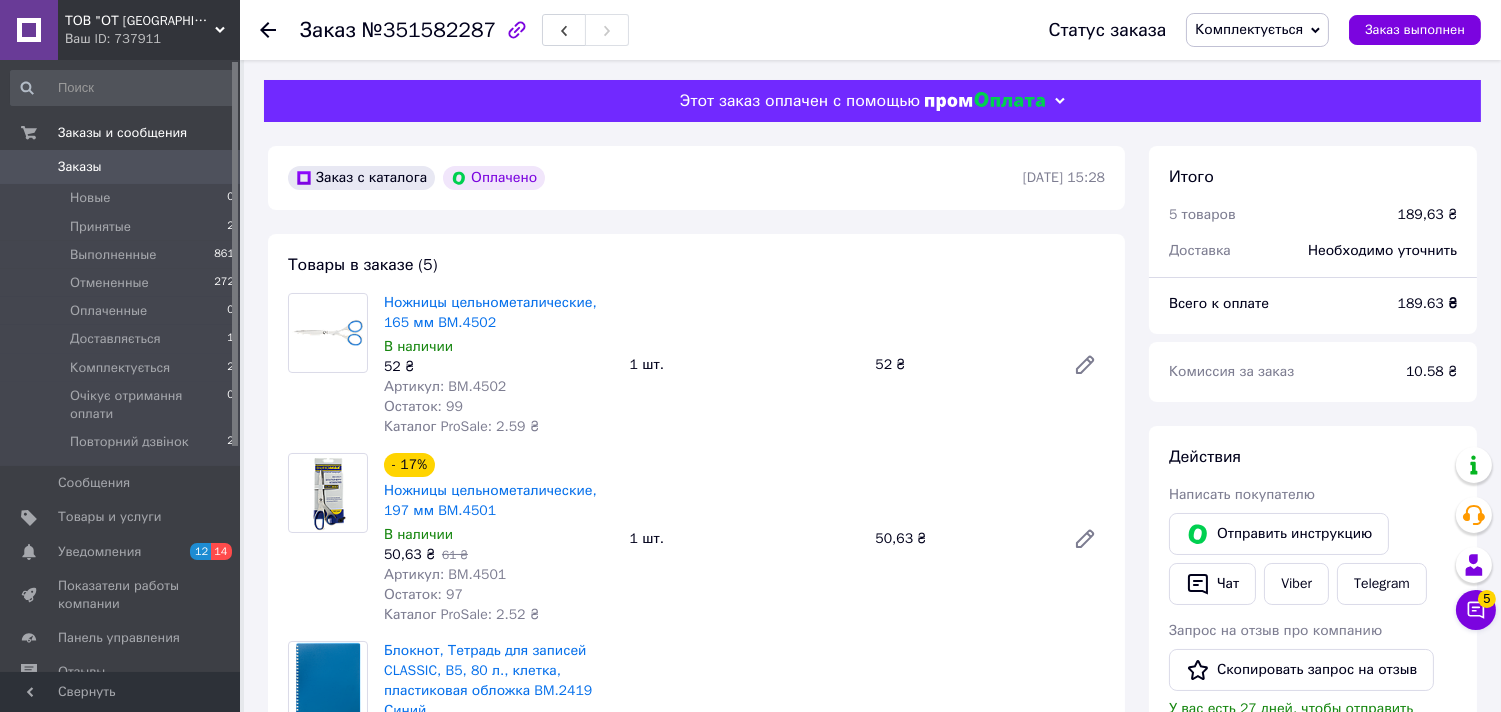 click 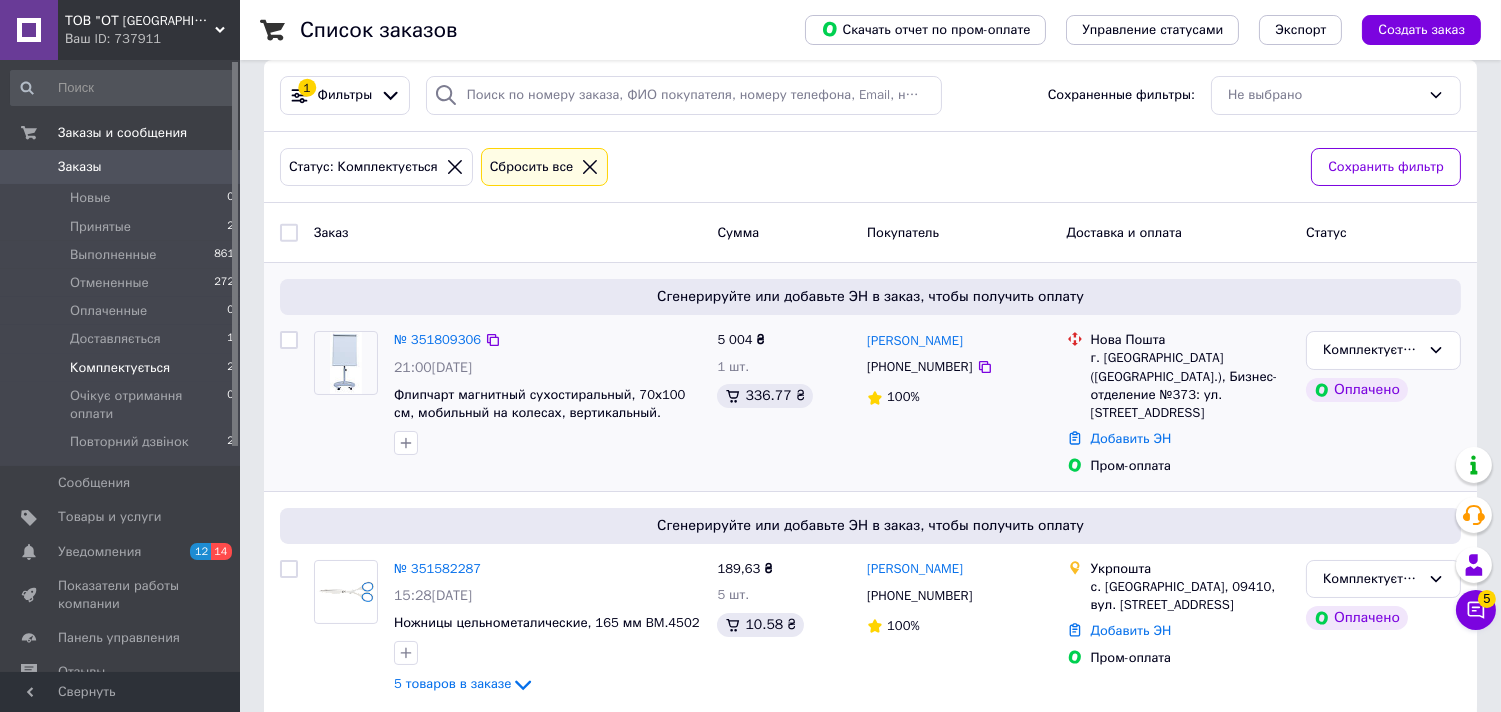 scroll, scrollTop: 31, scrollLeft: 0, axis: vertical 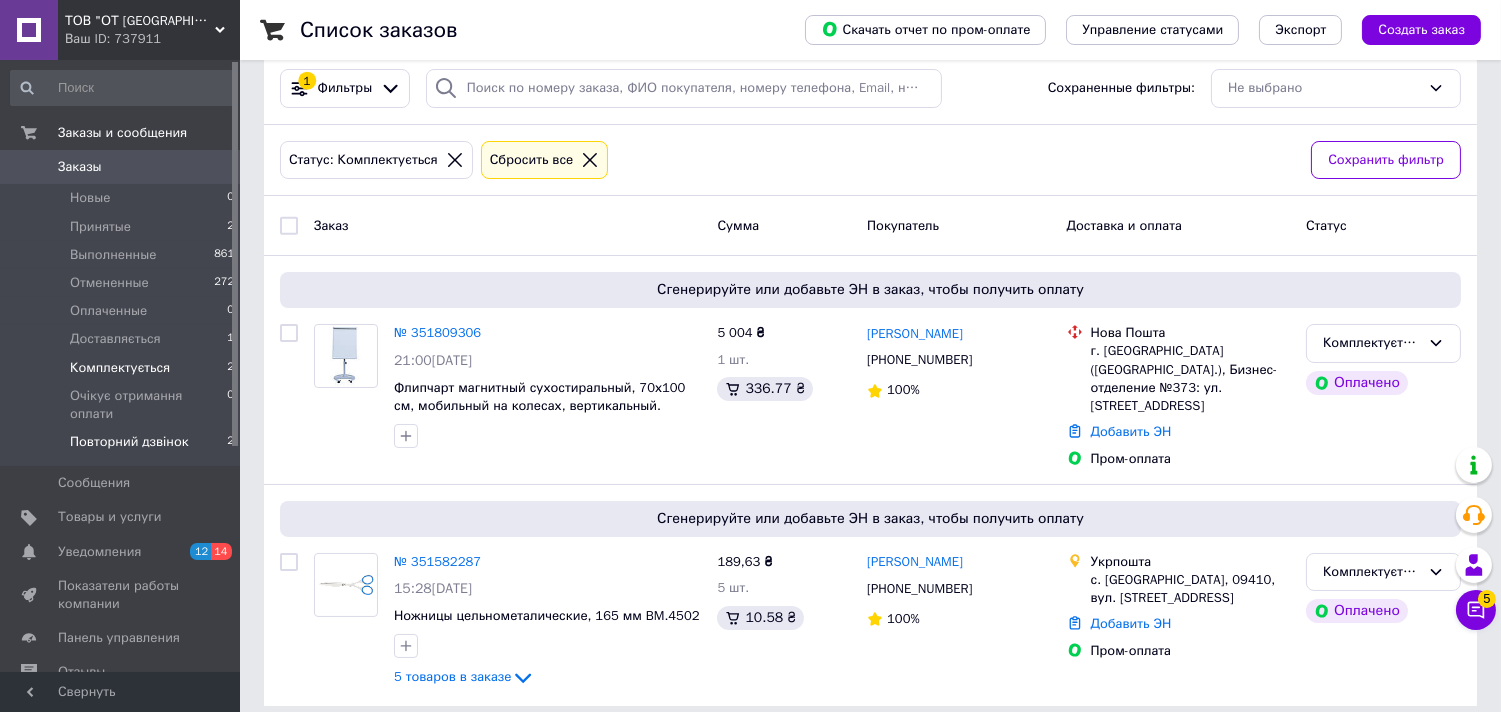 click on "Повторний дзвінок 2" at bounding box center (123, 447) 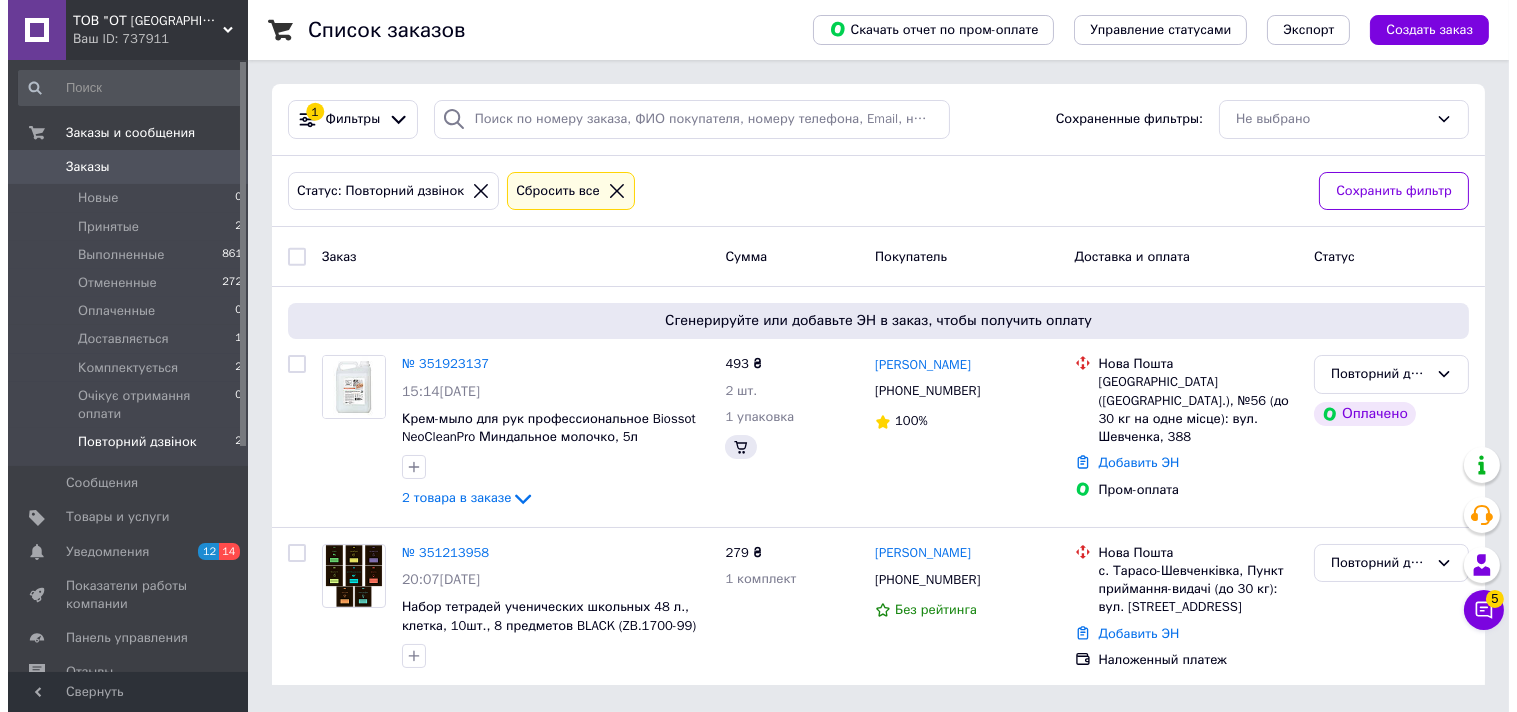 scroll, scrollTop: 0, scrollLeft: 0, axis: both 